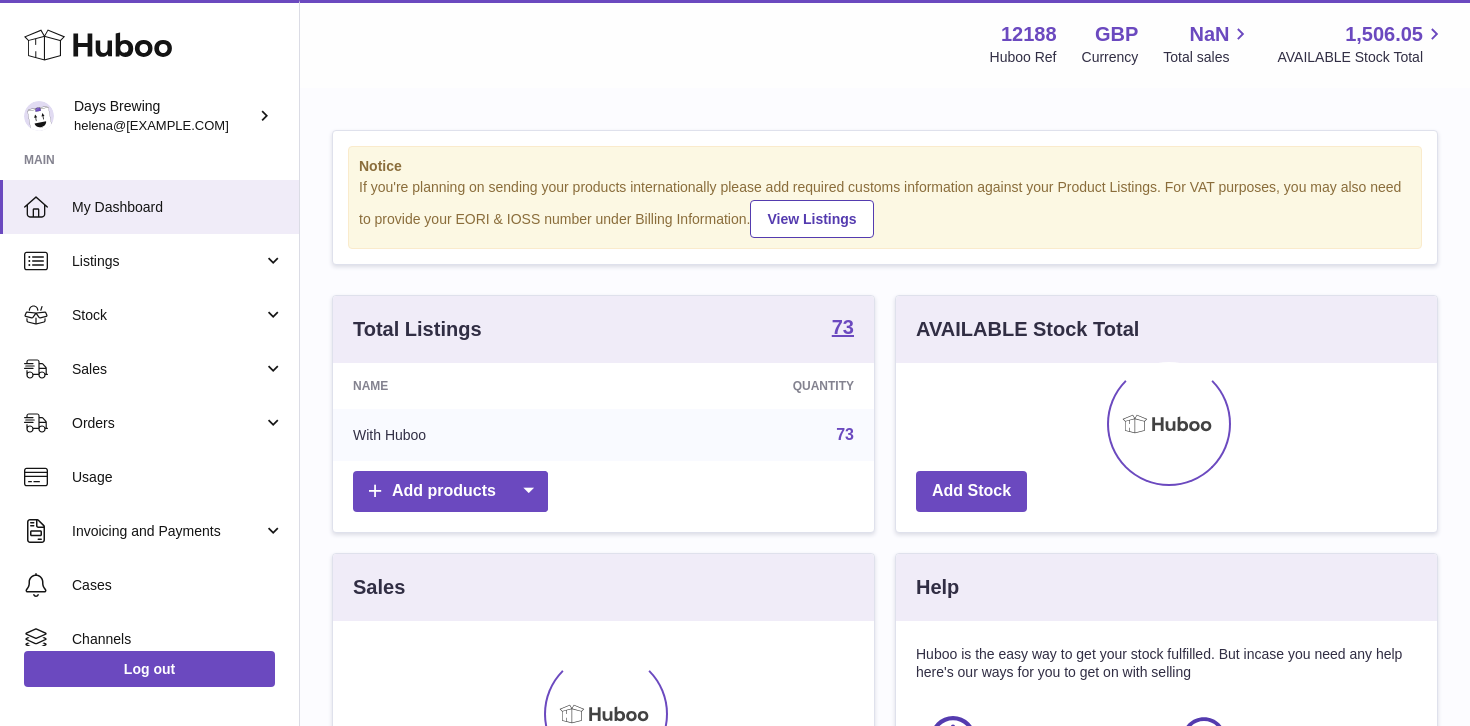 scroll, scrollTop: 0, scrollLeft: 0, axis: both 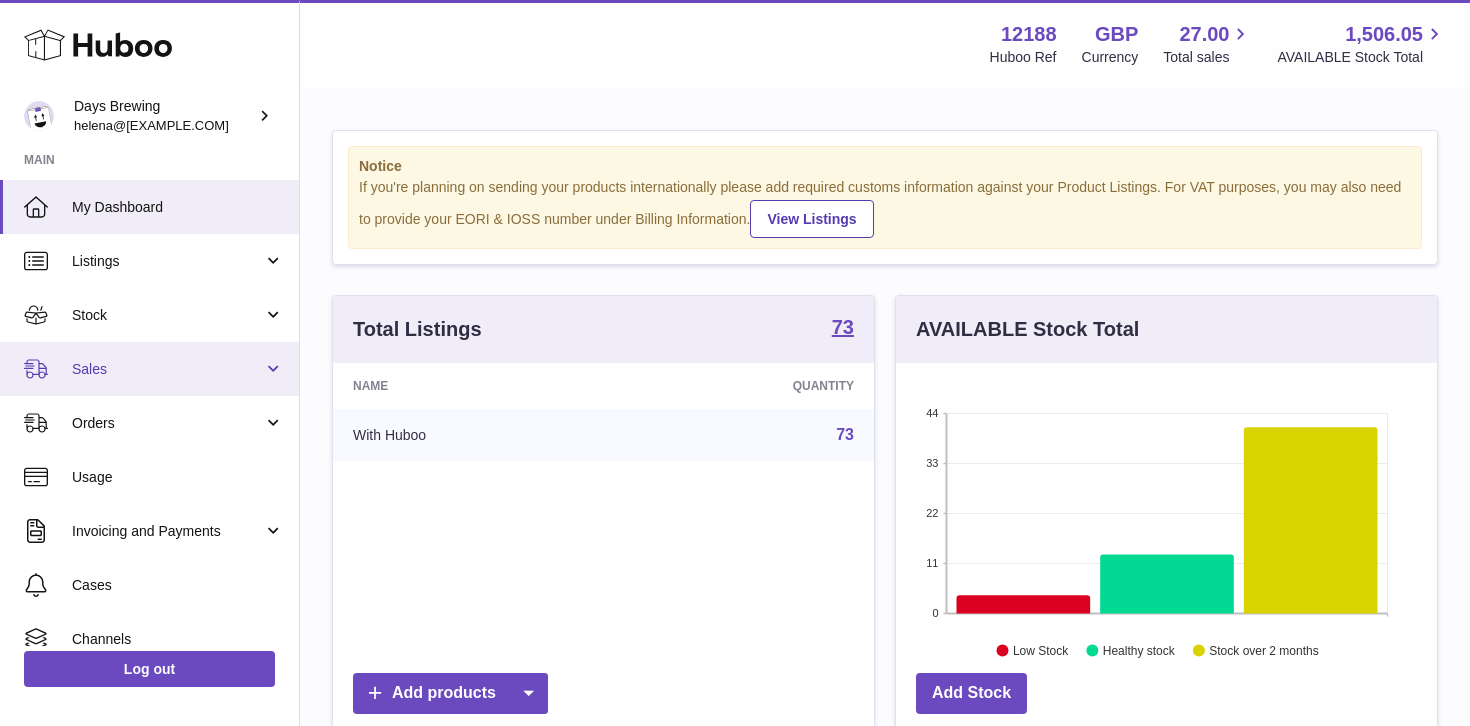 click on "Sales" at bounding box center [167, 369] 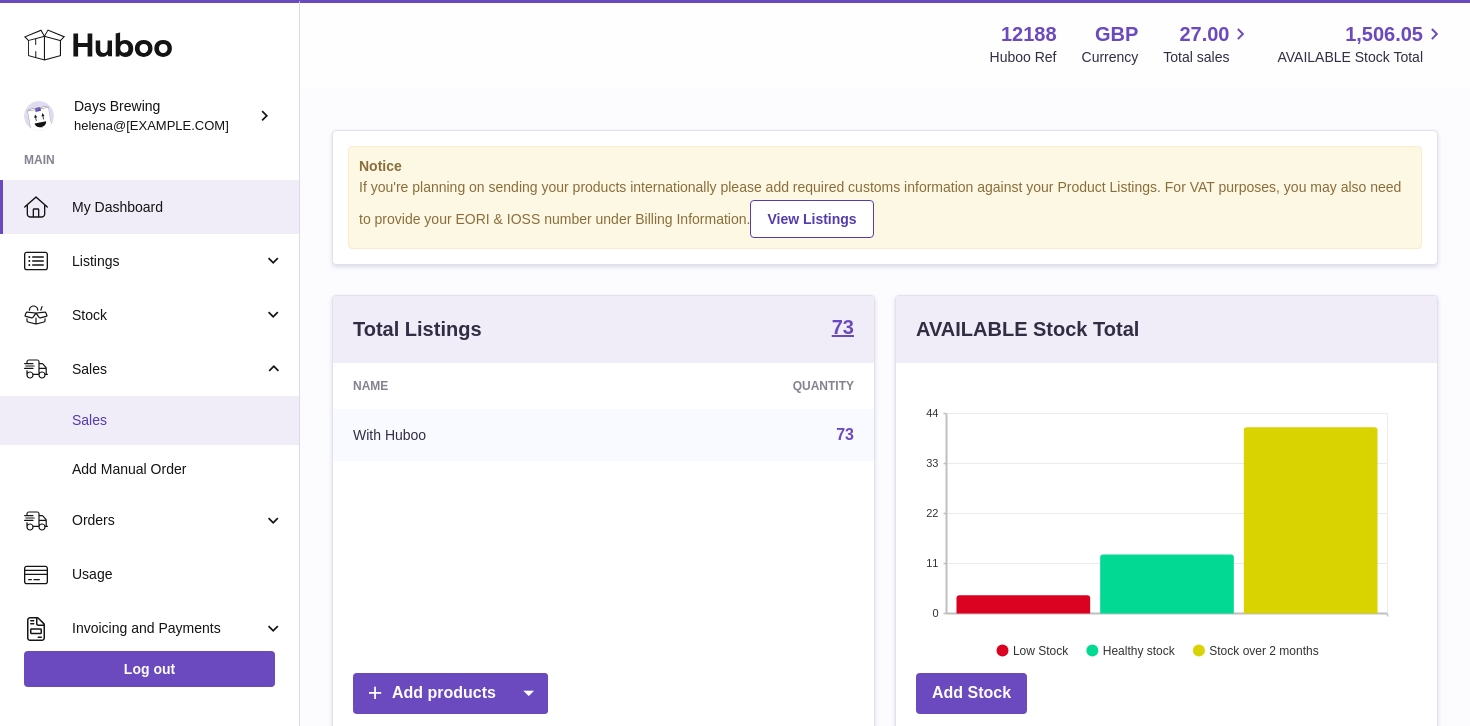 click on "Sales" at bounding box center (178, 420) 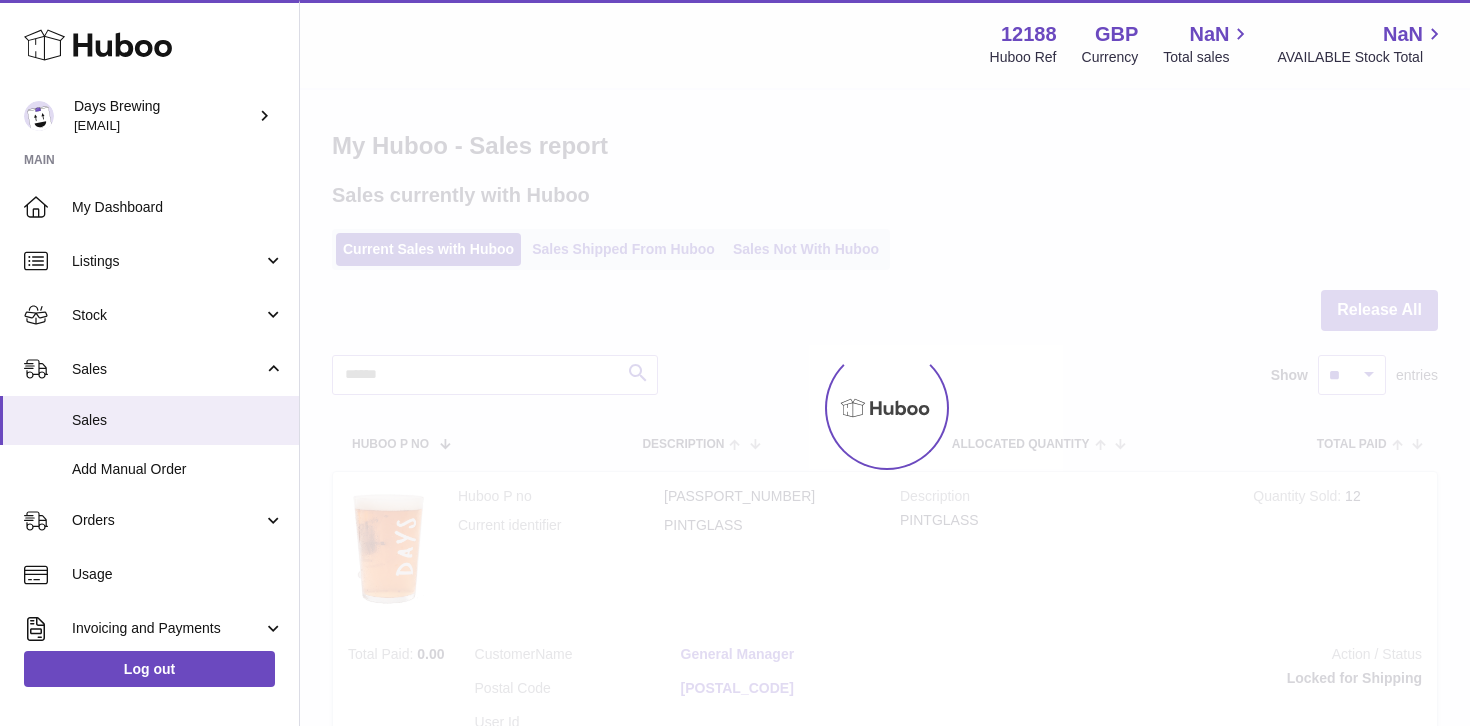 scroll, scrollTop: 0, scrollLeft: 0, axis: both 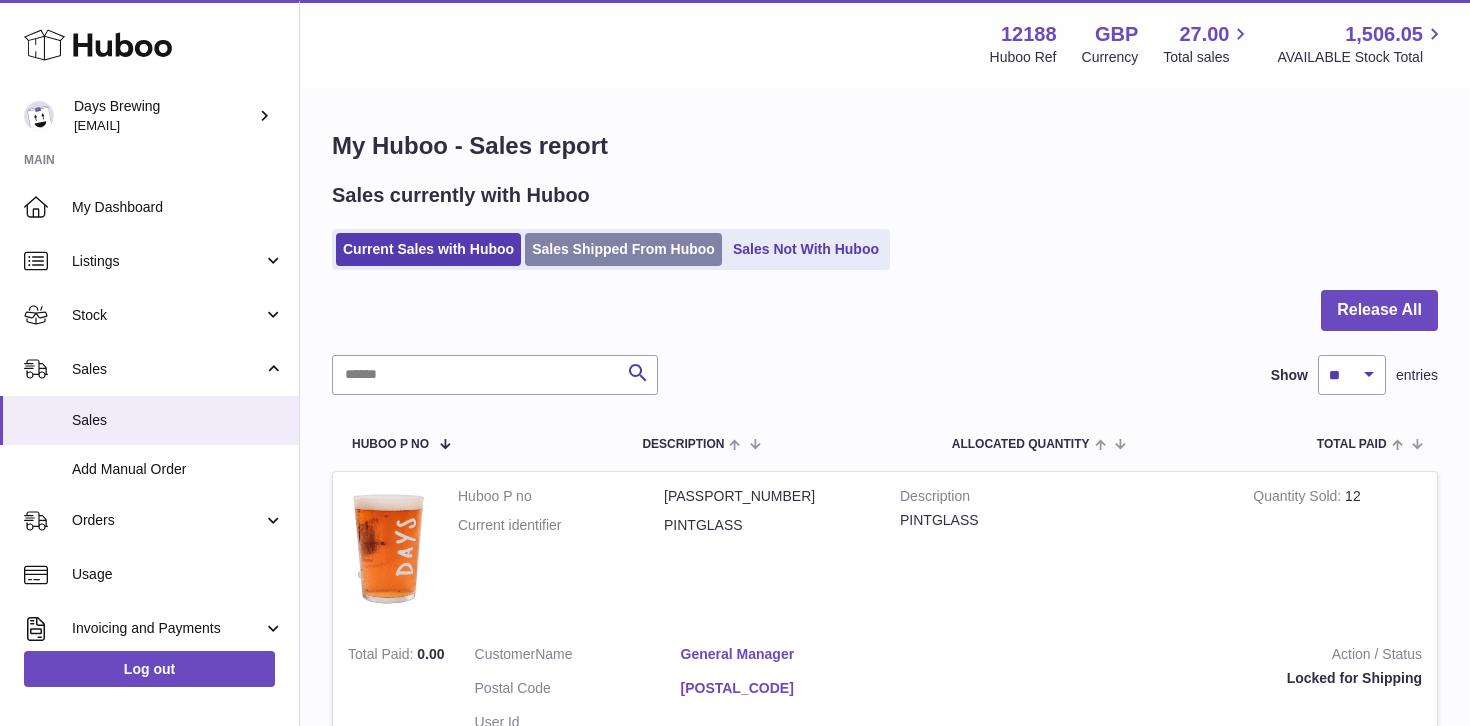 click on "Sales Shipped From Huboo" at bounding box center [623, 249] 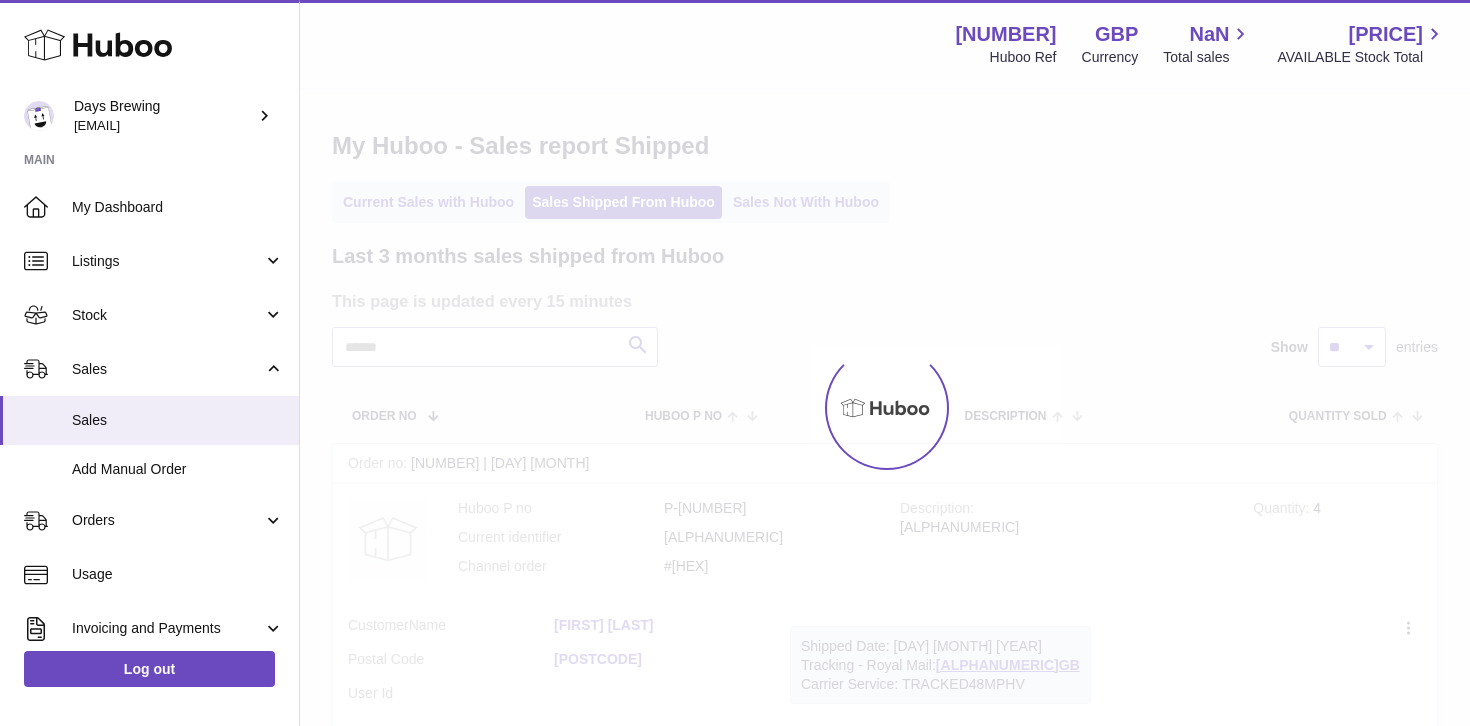 scroll, scrollTop: 0, scrollLeft: 0, axis: both 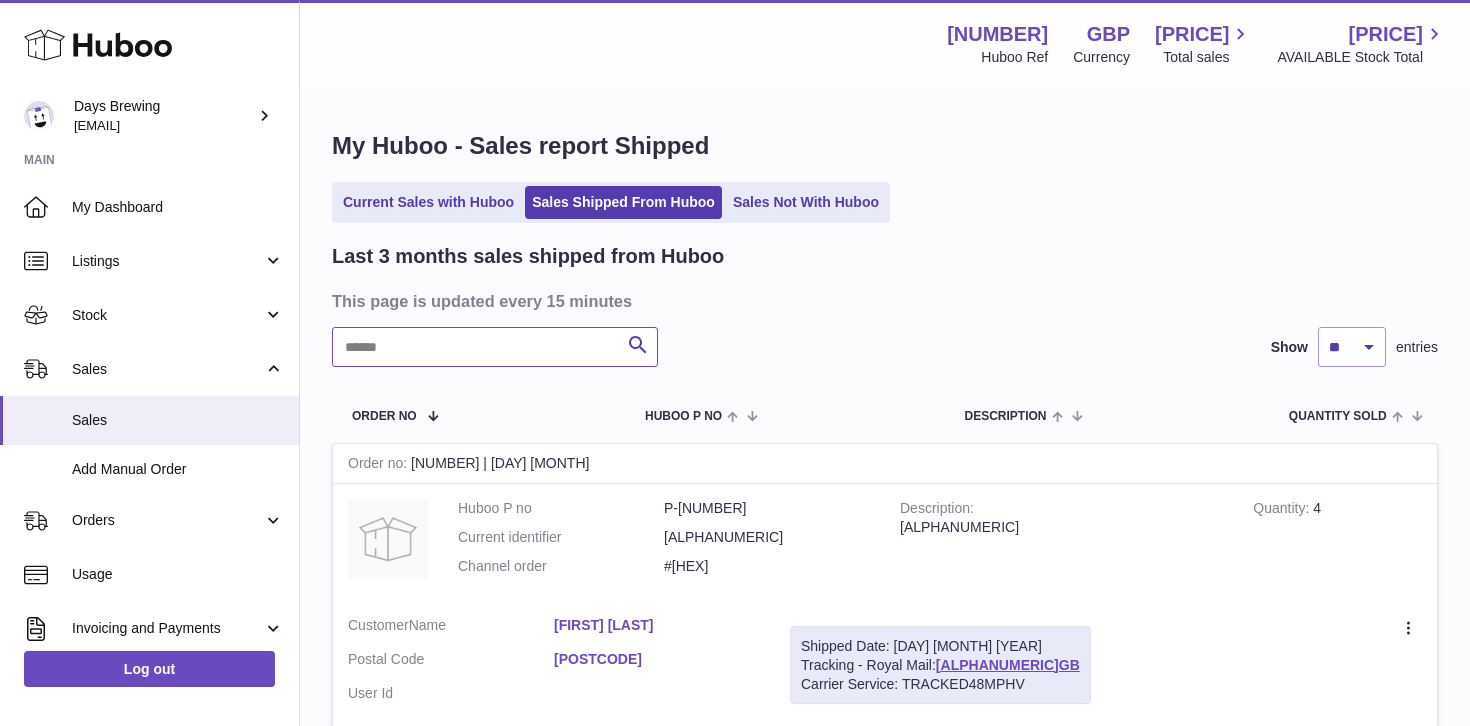 click at bounding box center (495, 347) 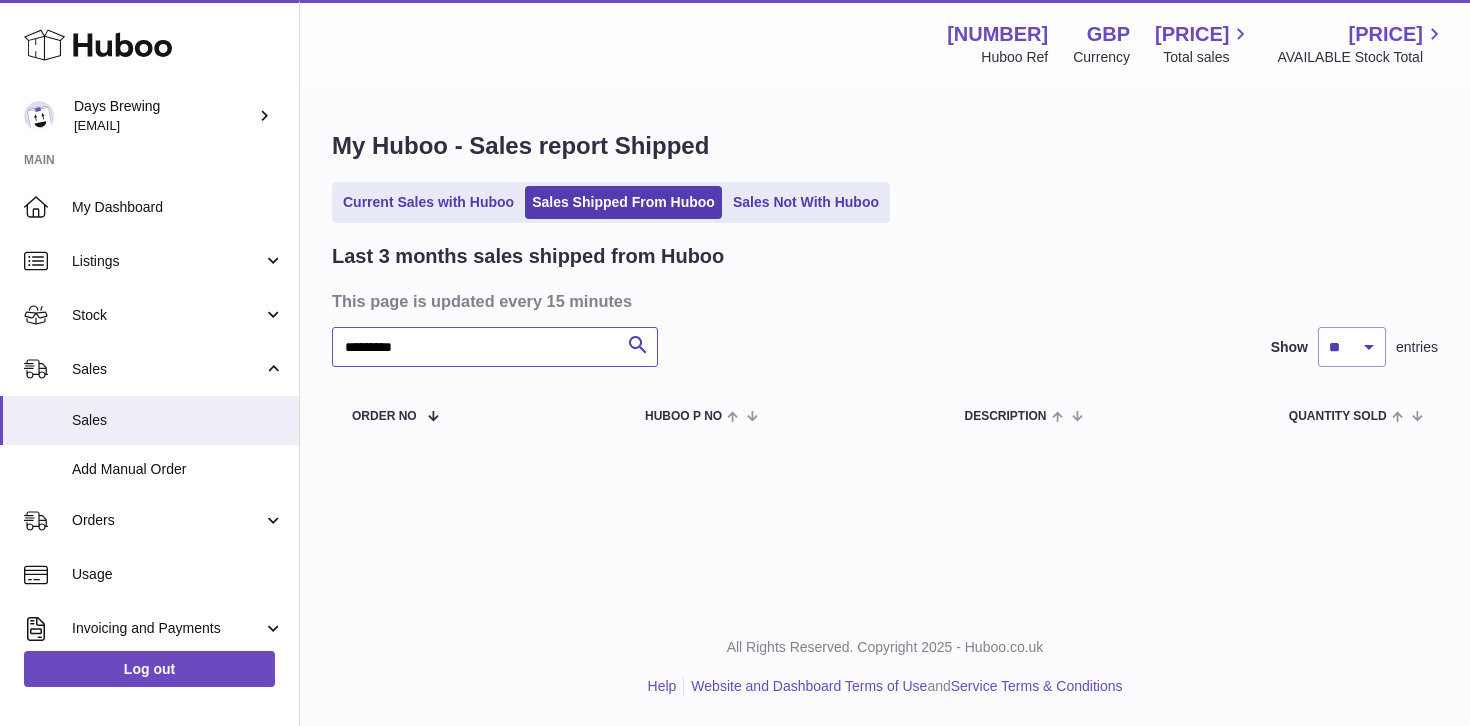 click on "*********" at bounding box center [495, 347] 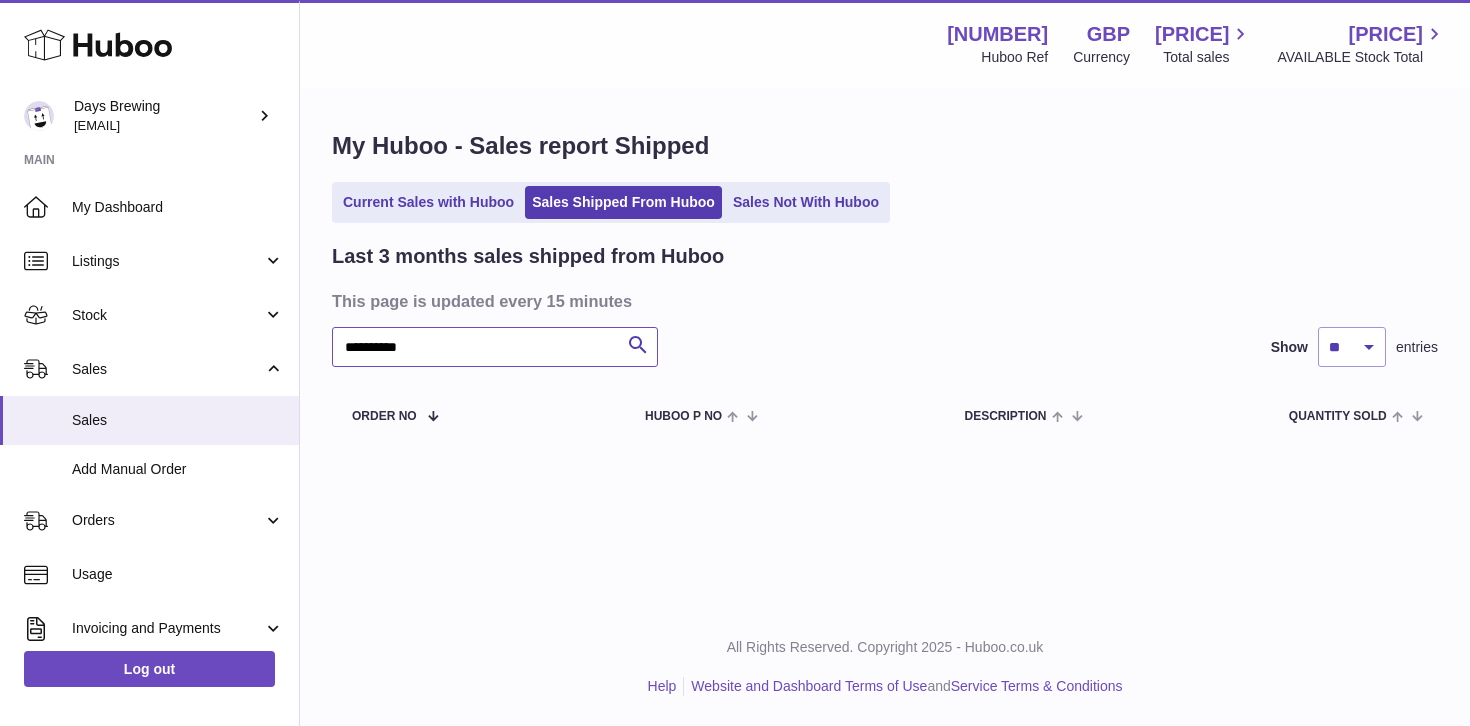 type on "**********" 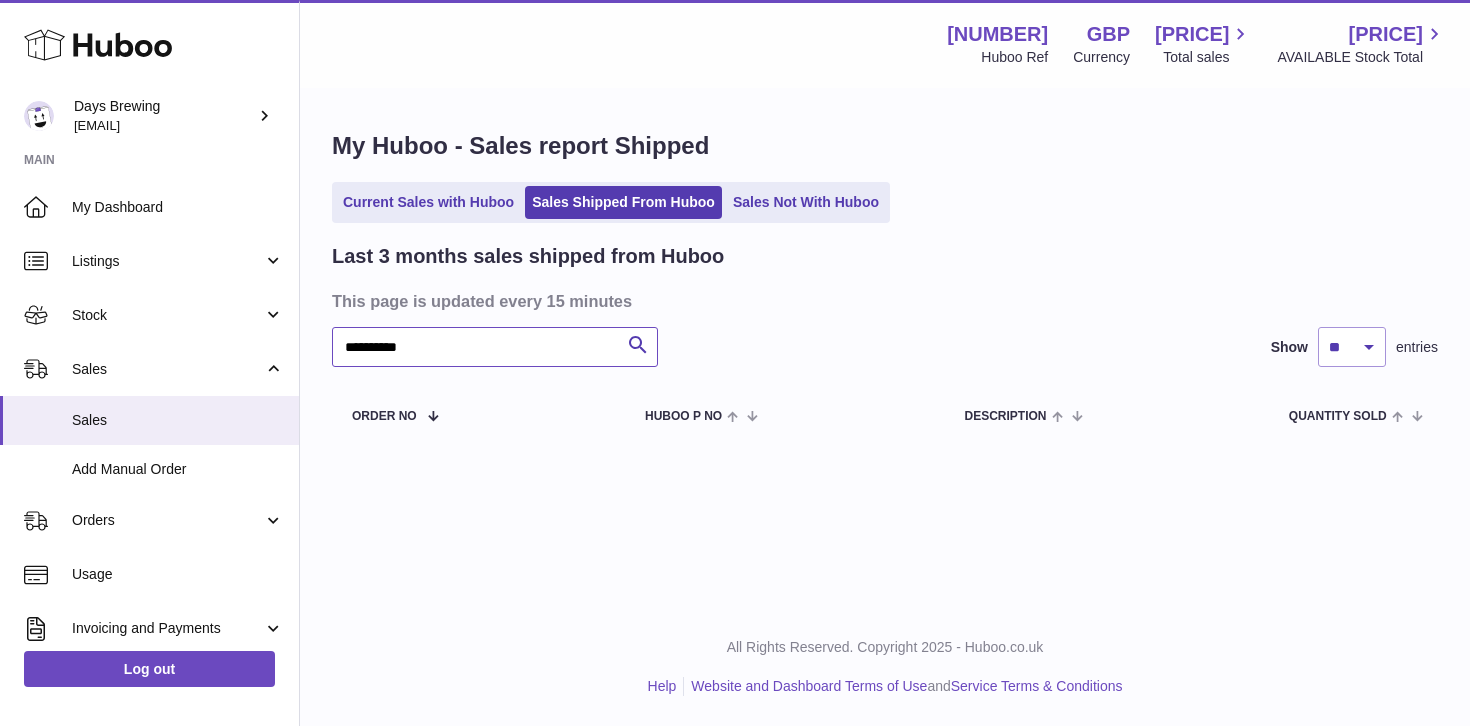 click on "**********" at bounding box center [495, 347] 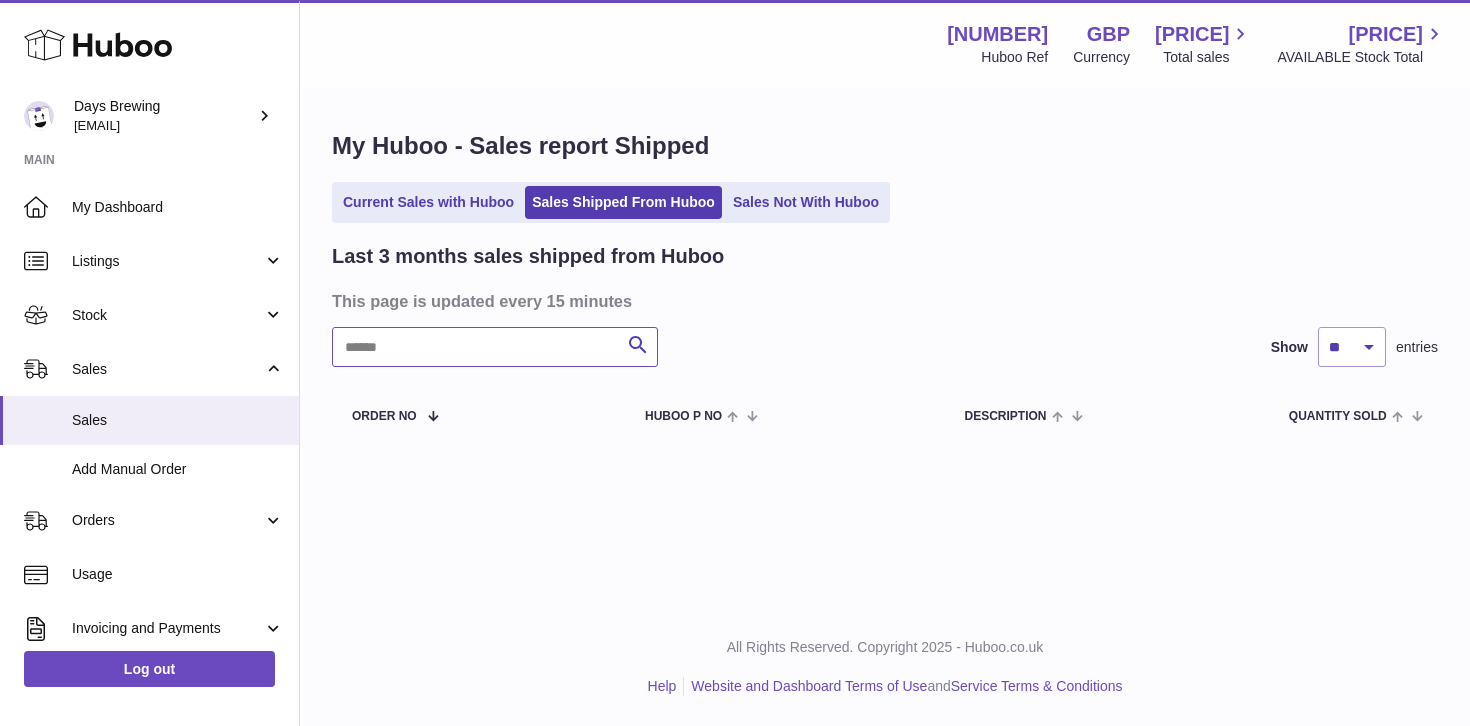 type 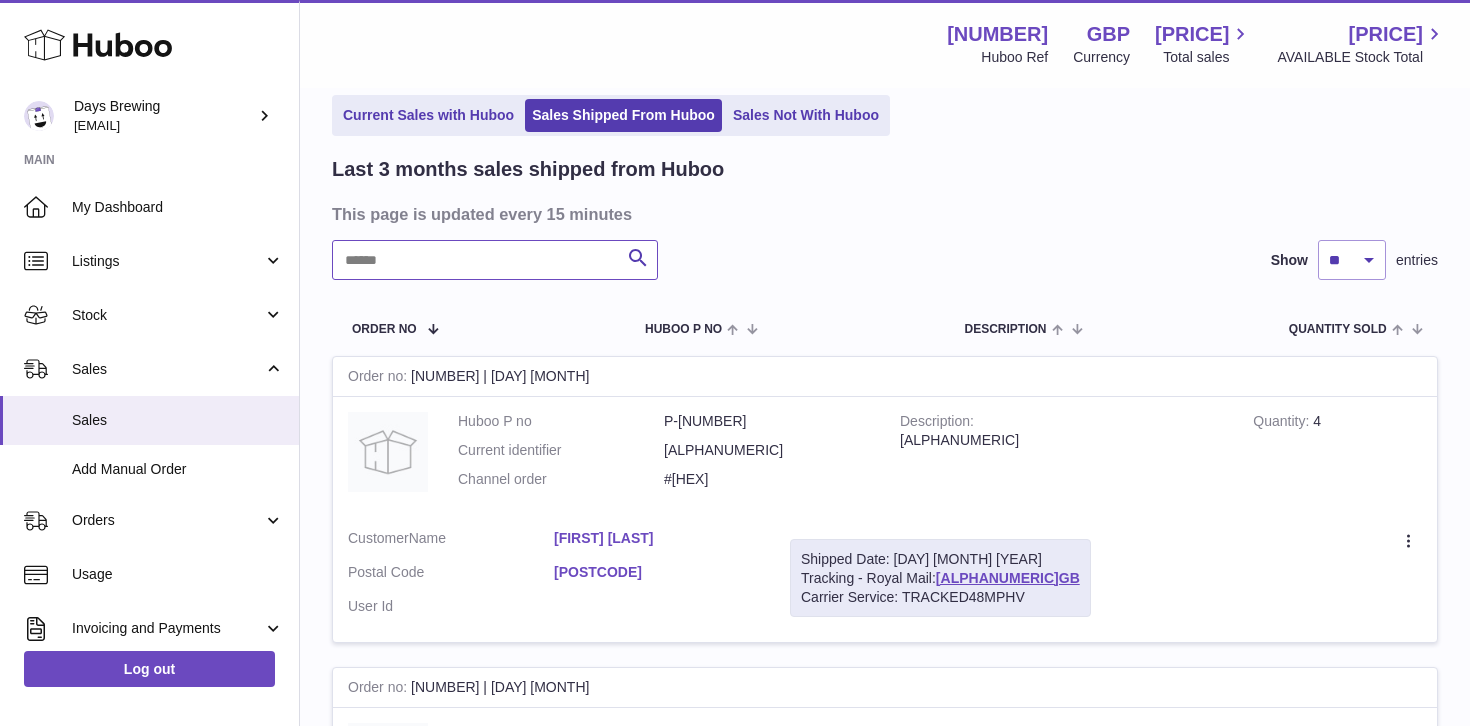 scroll, scrollTop: 89, scrollLeft: 0, axis: vertical 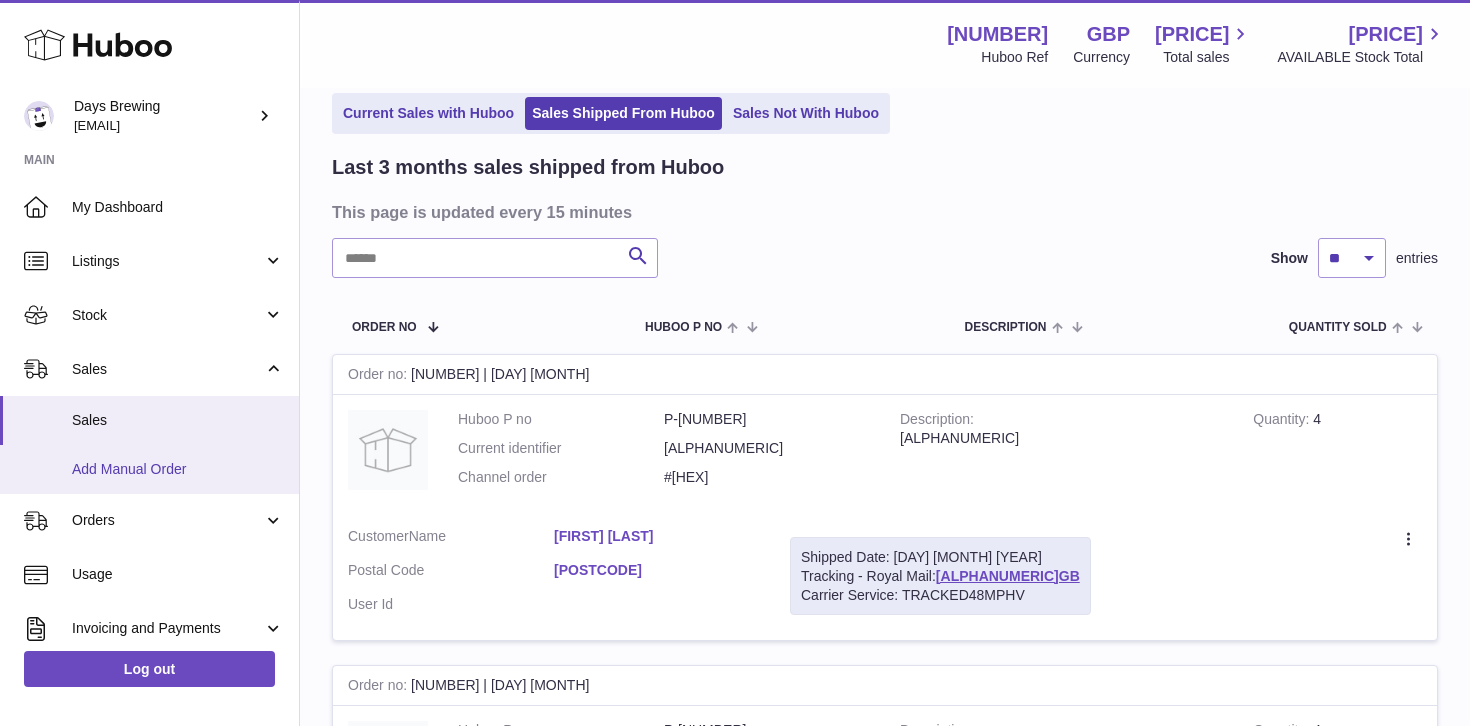 click on "Add Manual Order" at bounding box center (178, 469) 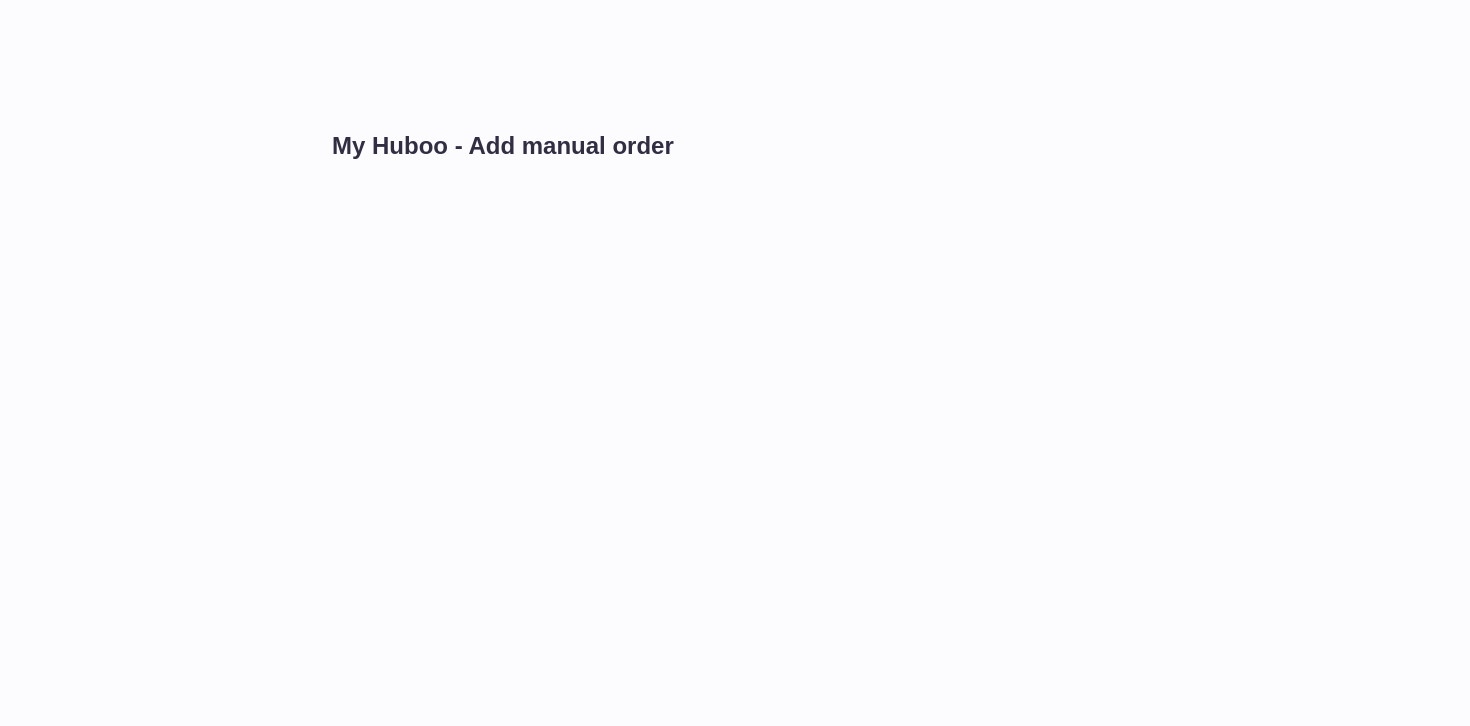 scroll, scrollTop: 0, scrollLeft: 0, axis: both 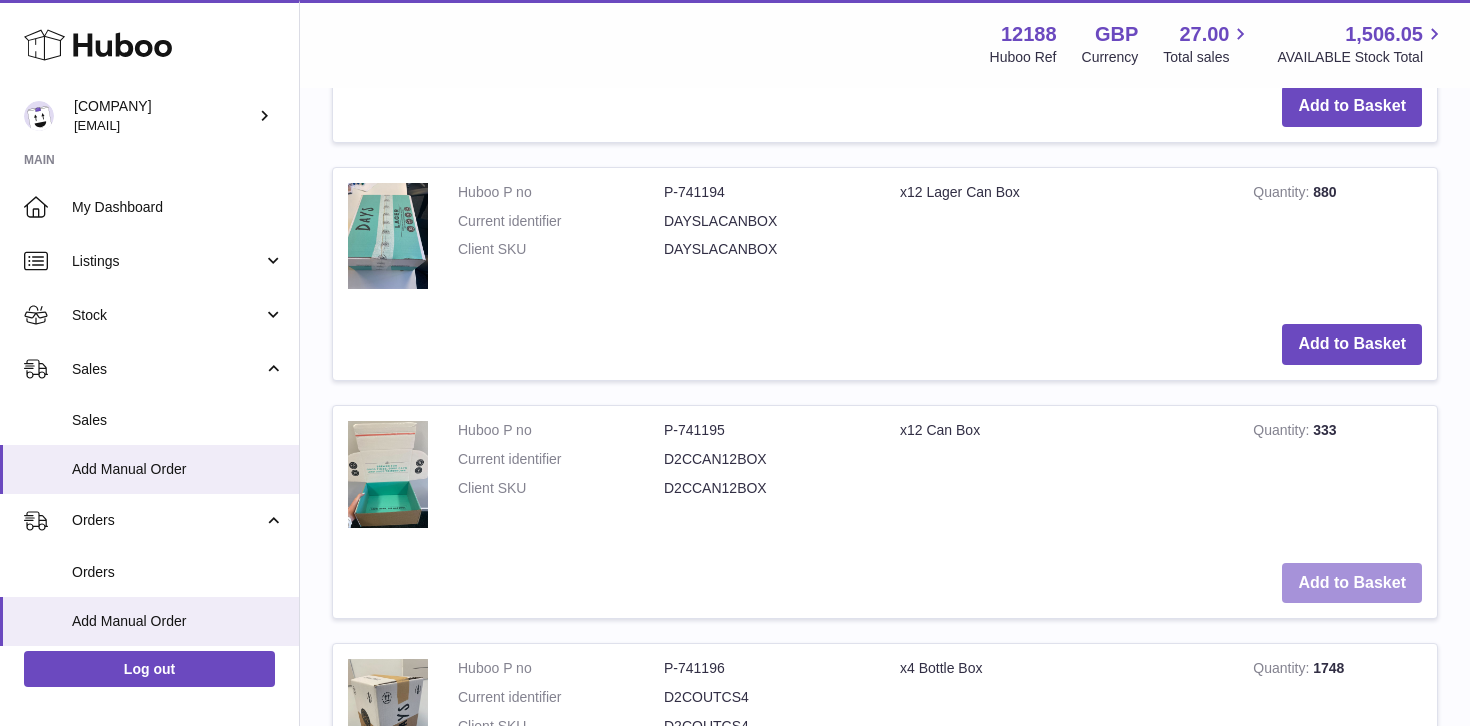 click on "Add to Basket" at bounding box center [1352, 583] 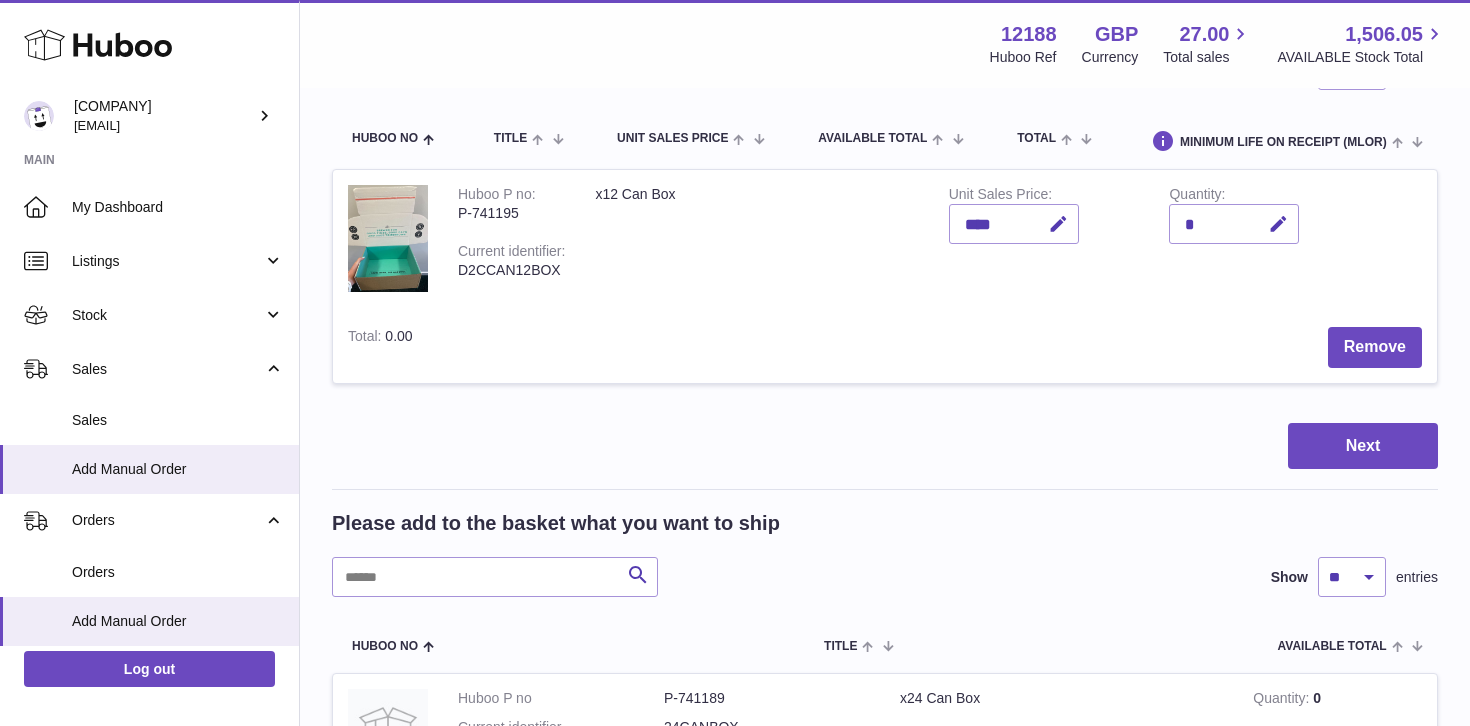 scroll, scrollTop: 196, scrollLeft: 0, axis: vertical 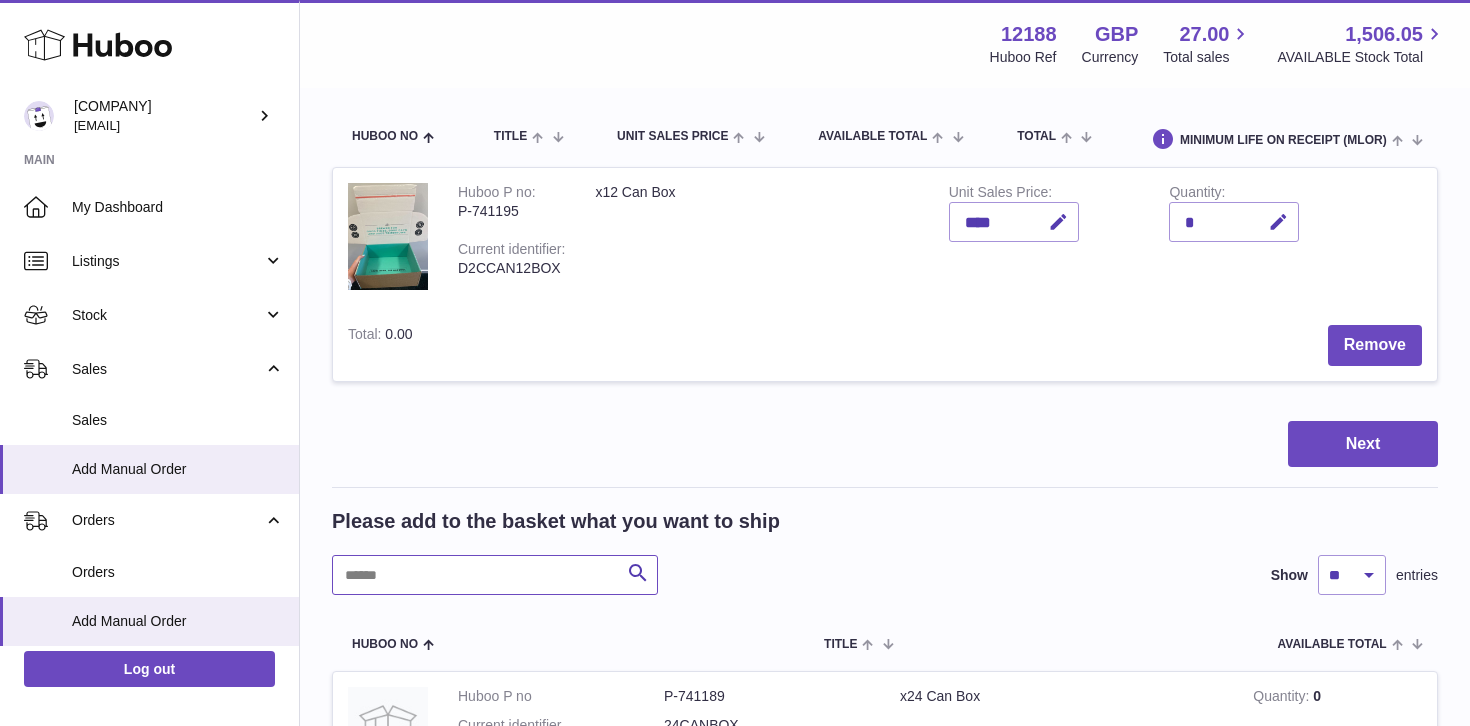 click at bounding box center (495, 575) 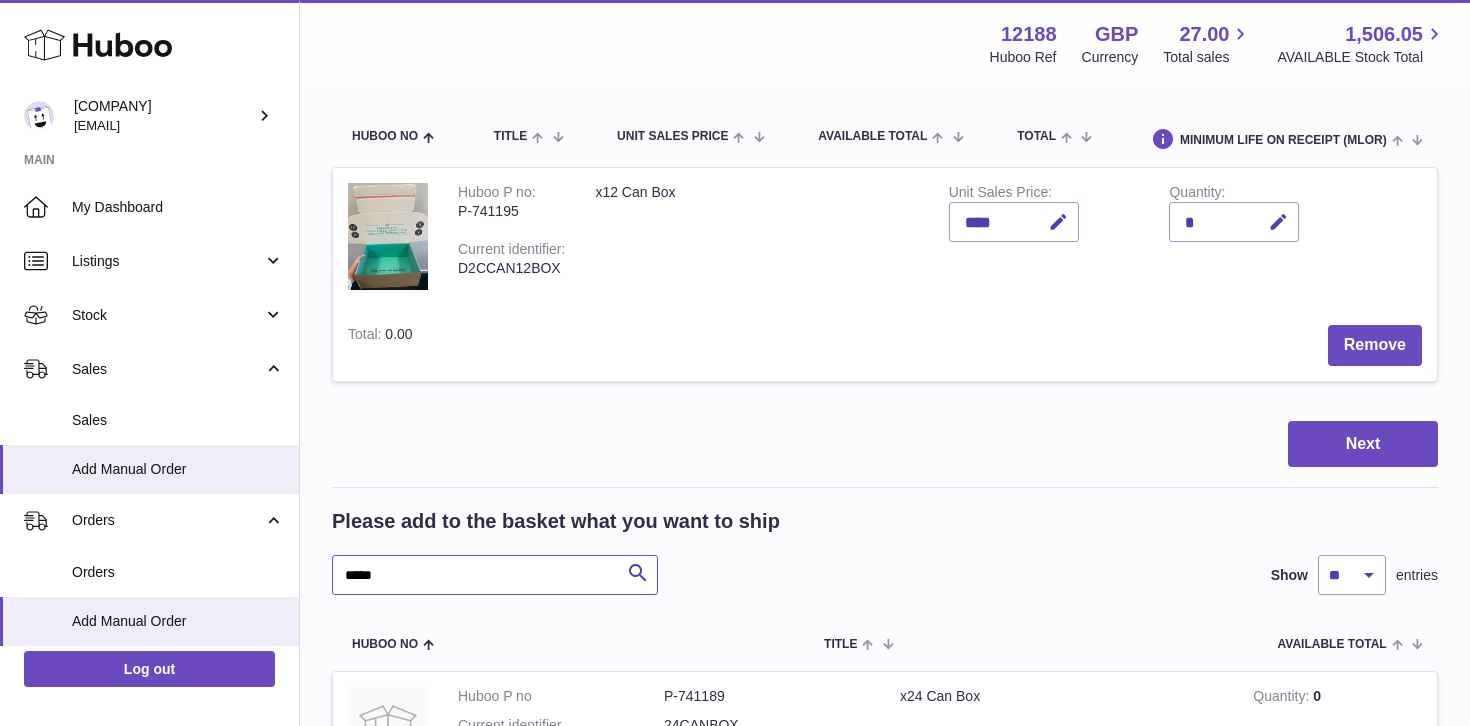 type on "*****" 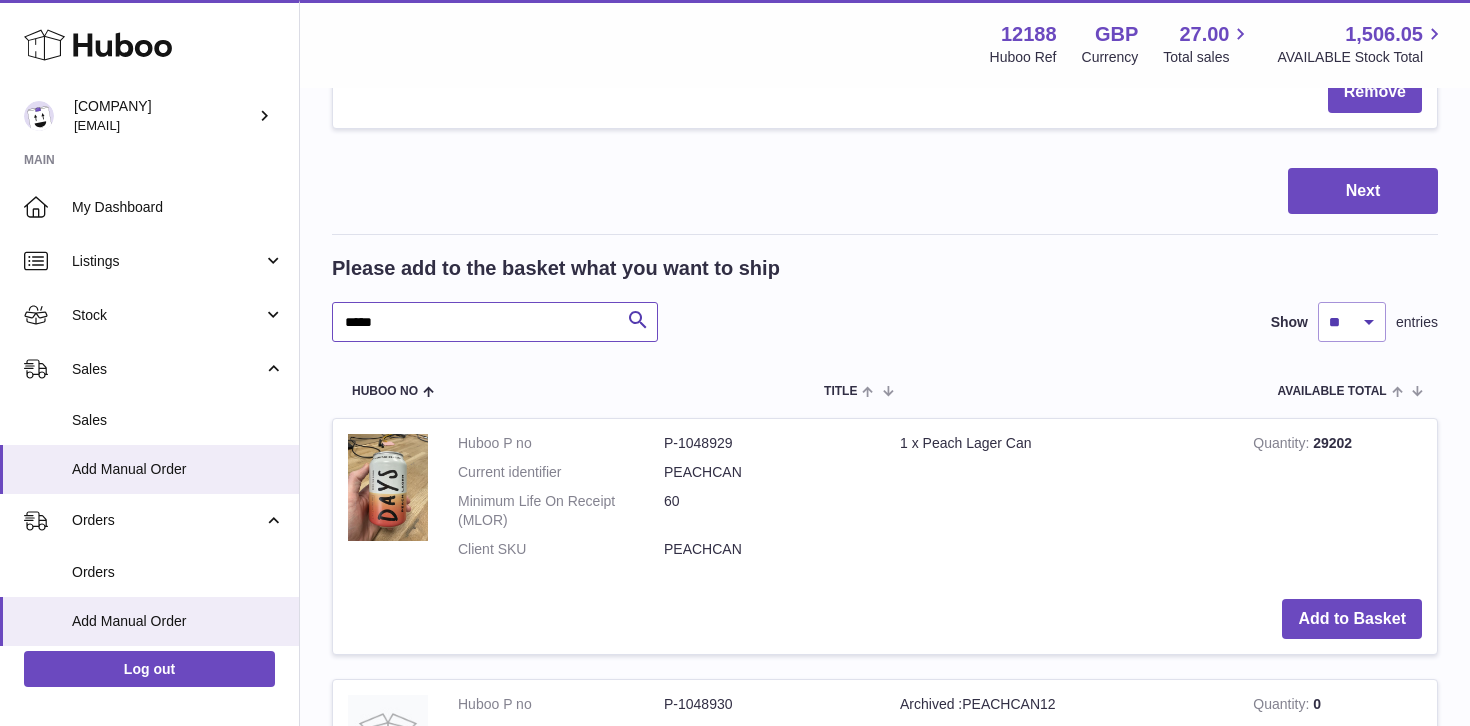 scroll, scrollTop: 451, scrollLeft: 0, axis: vertical 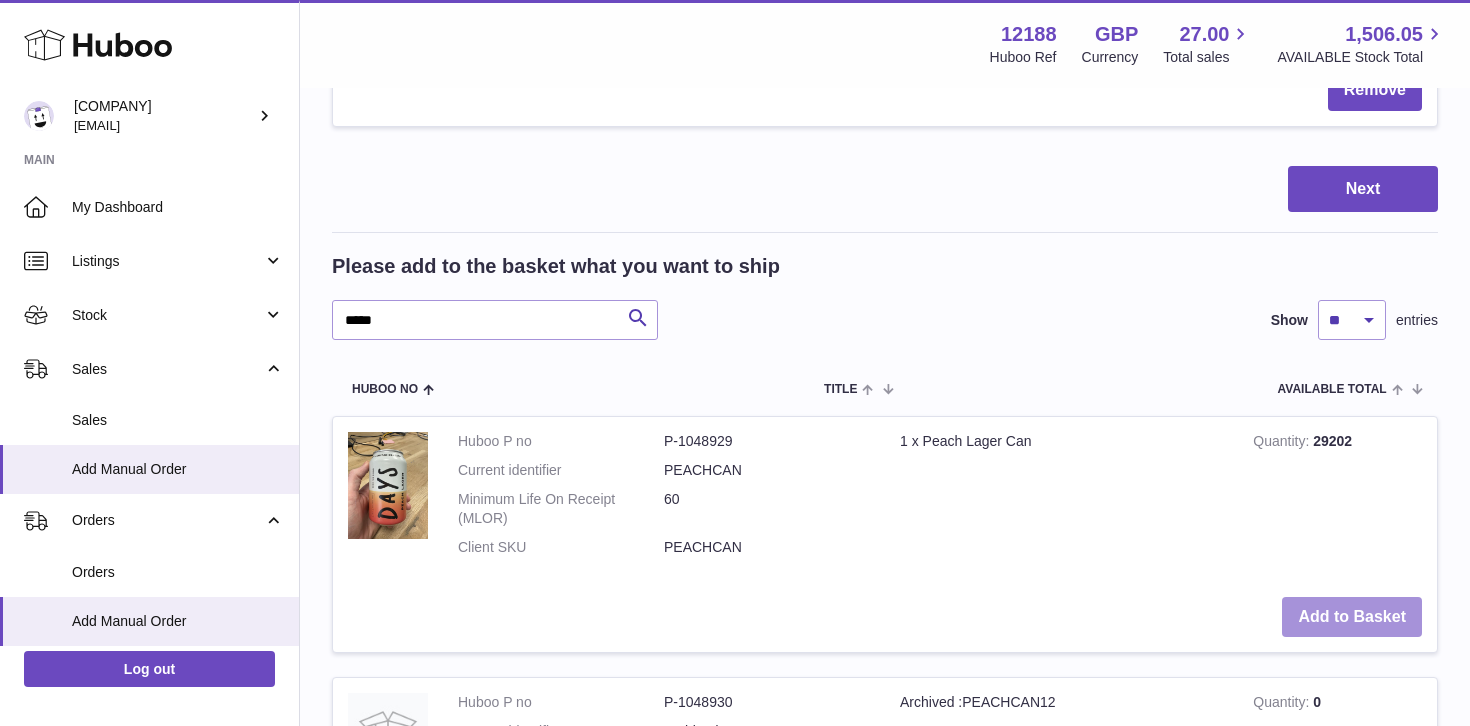 click on "Add to Basket" at bounding box center [1352, 617] 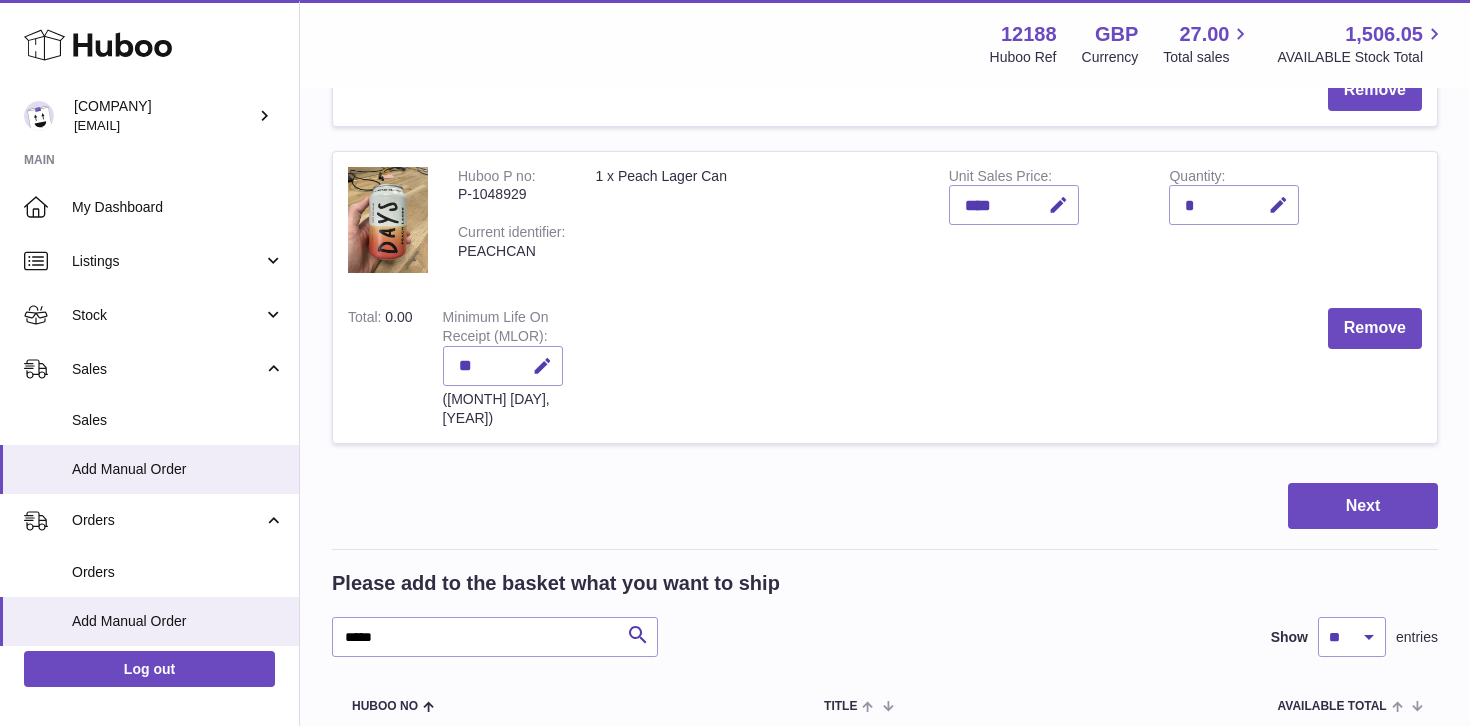 click on "*" at bounding box center [1234, 205] 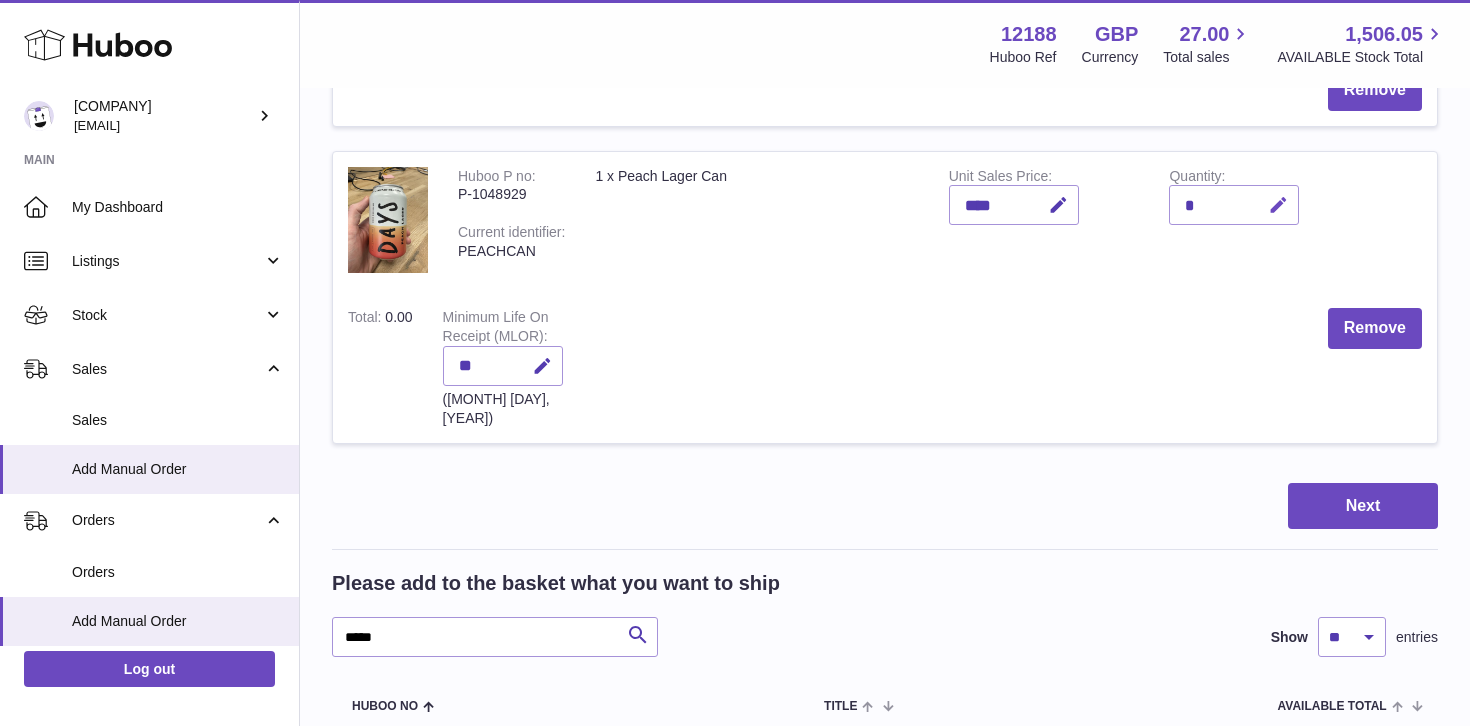 click at bounding box center (1278, 205) 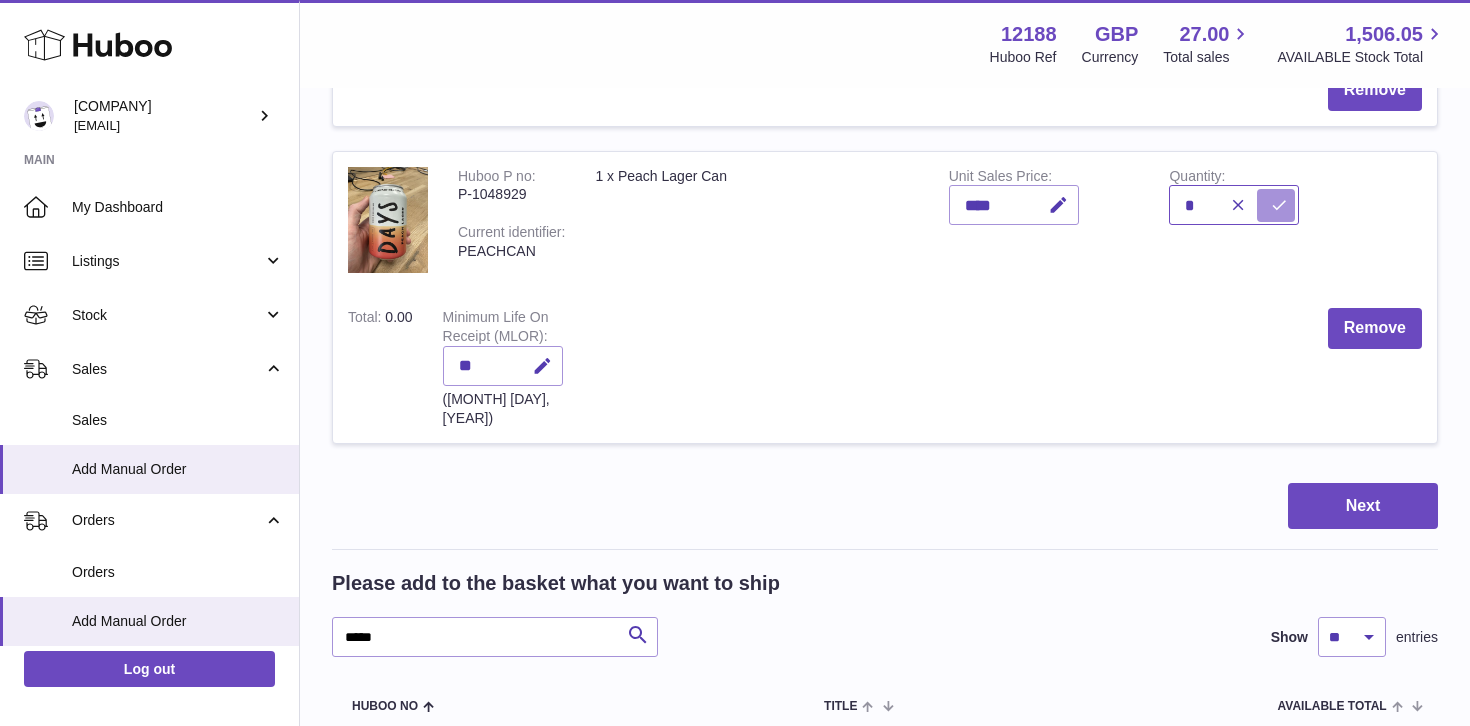 type on "*" 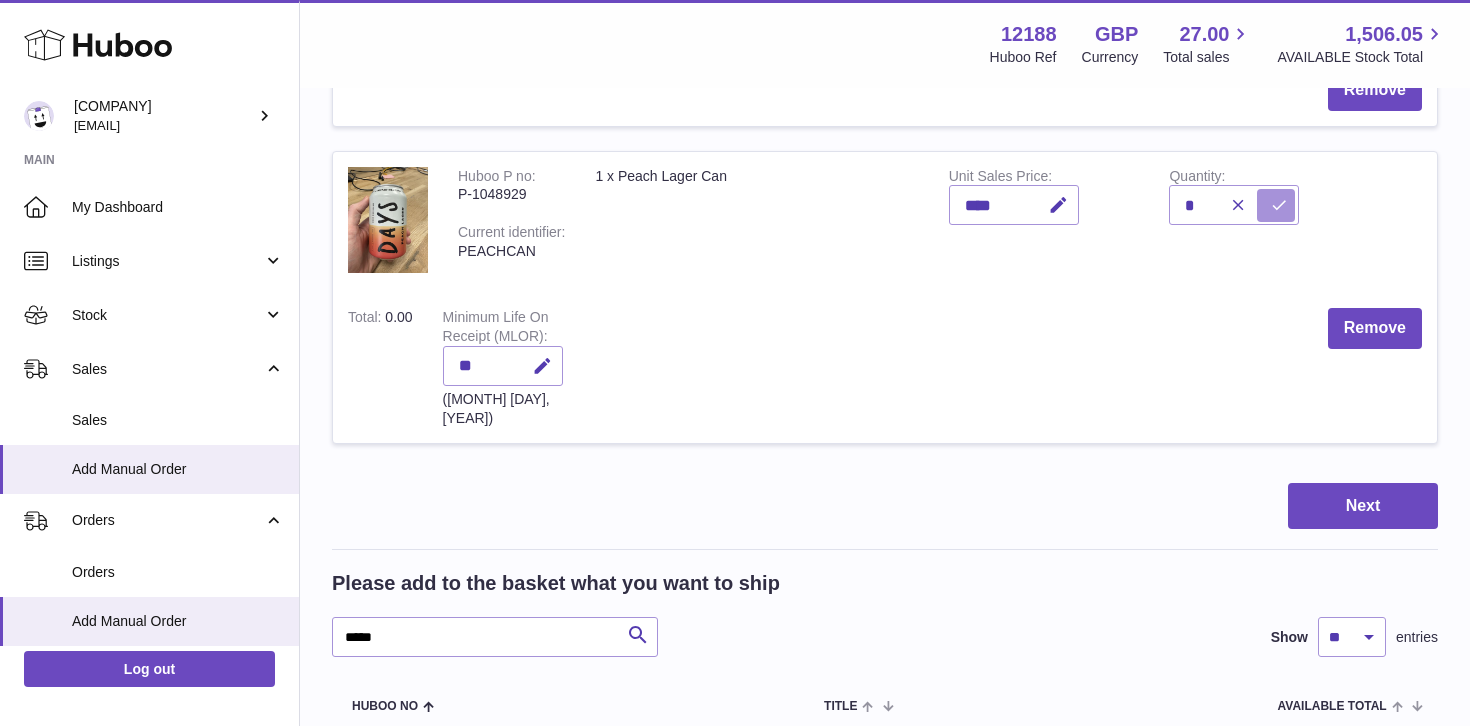 click at bounding box center (1279, 205) 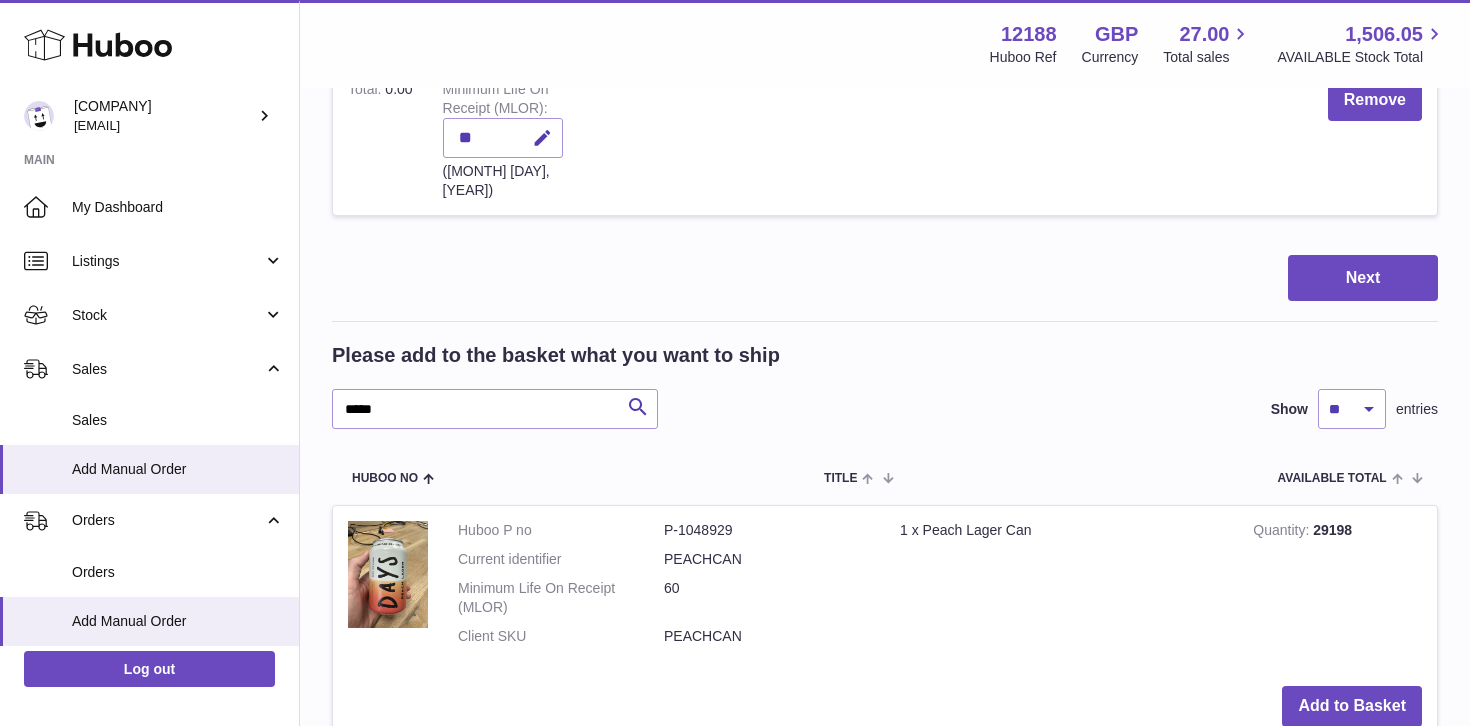 scroll, scrollTop: 702, scrollLeft: 0, axis: vertical 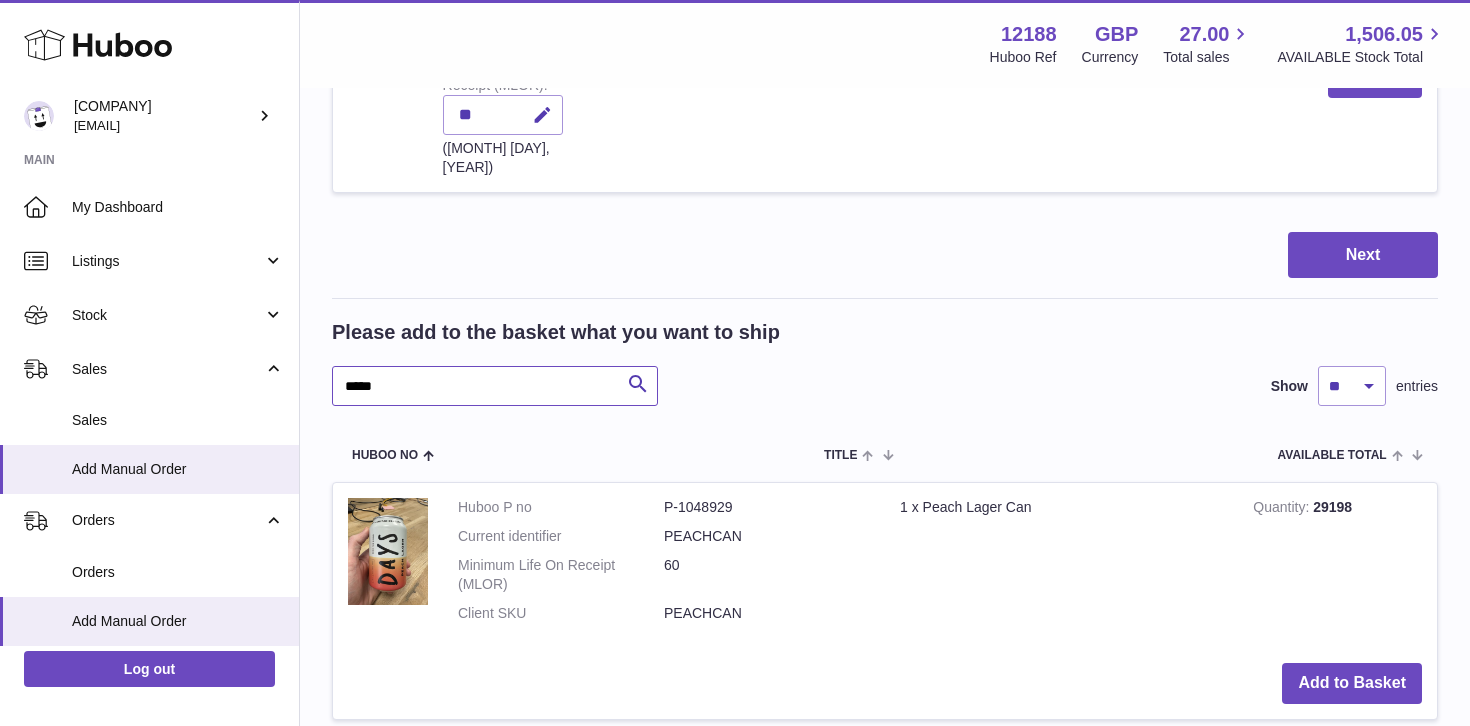 click on "*****" at bounding box center (495, 386) 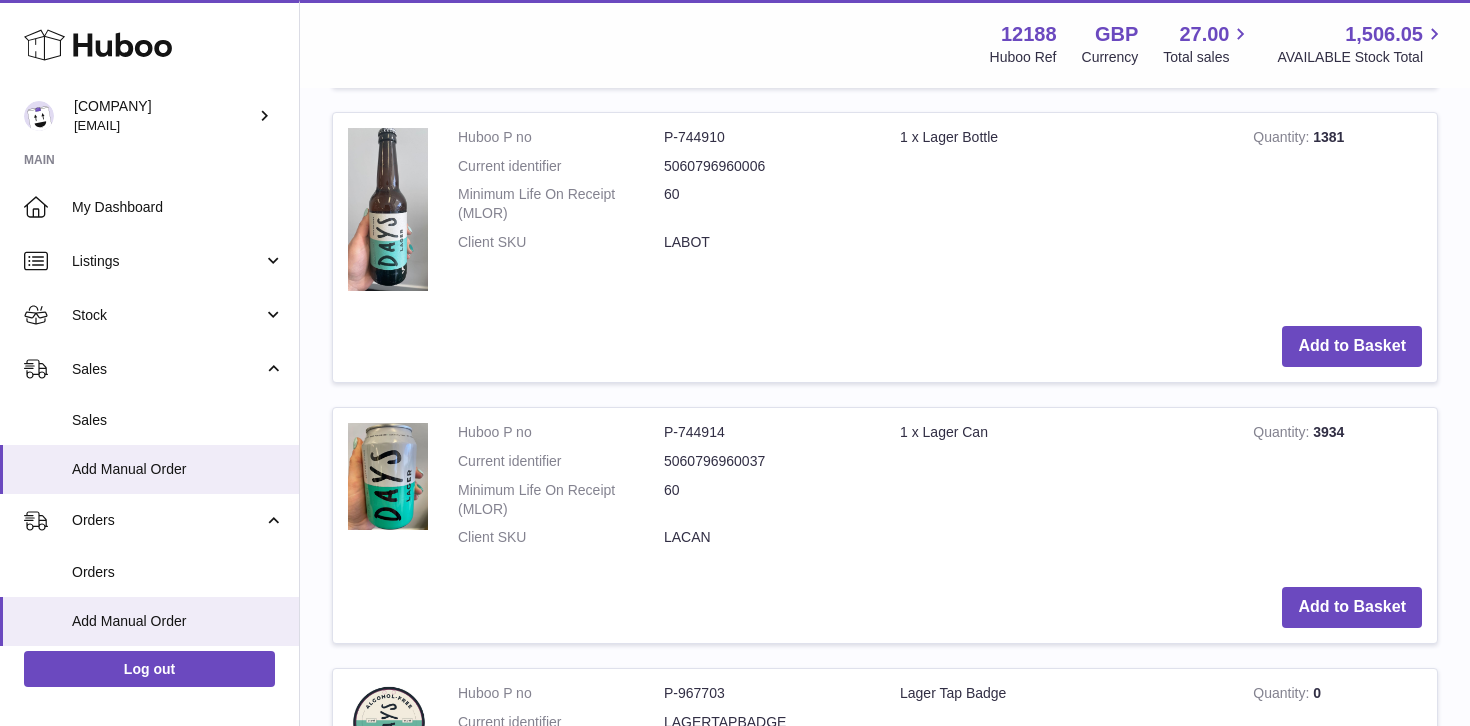scroll, scrollTop: 1315, scrollLeft: 0, axis: vertical 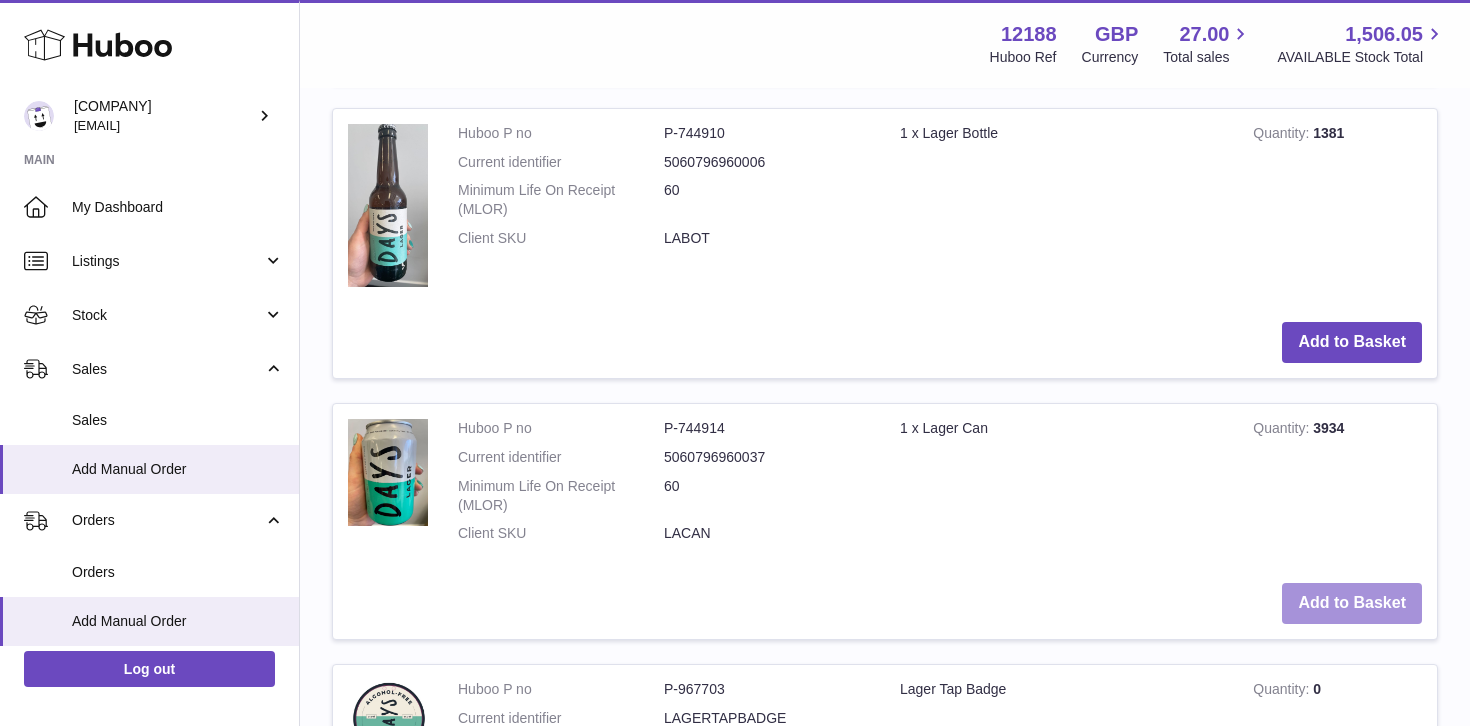 type on "***" 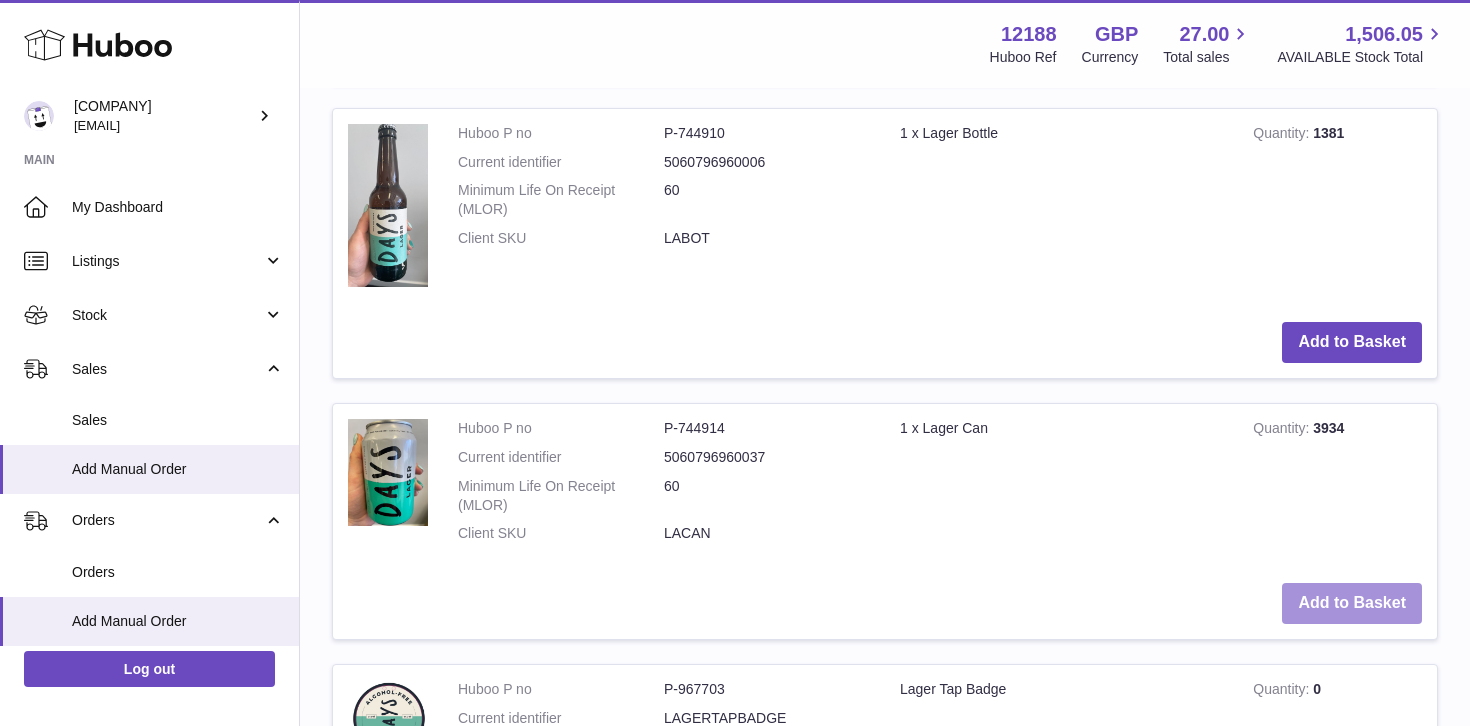 click on "Add to Basket" at bounding box center (1352, 603) 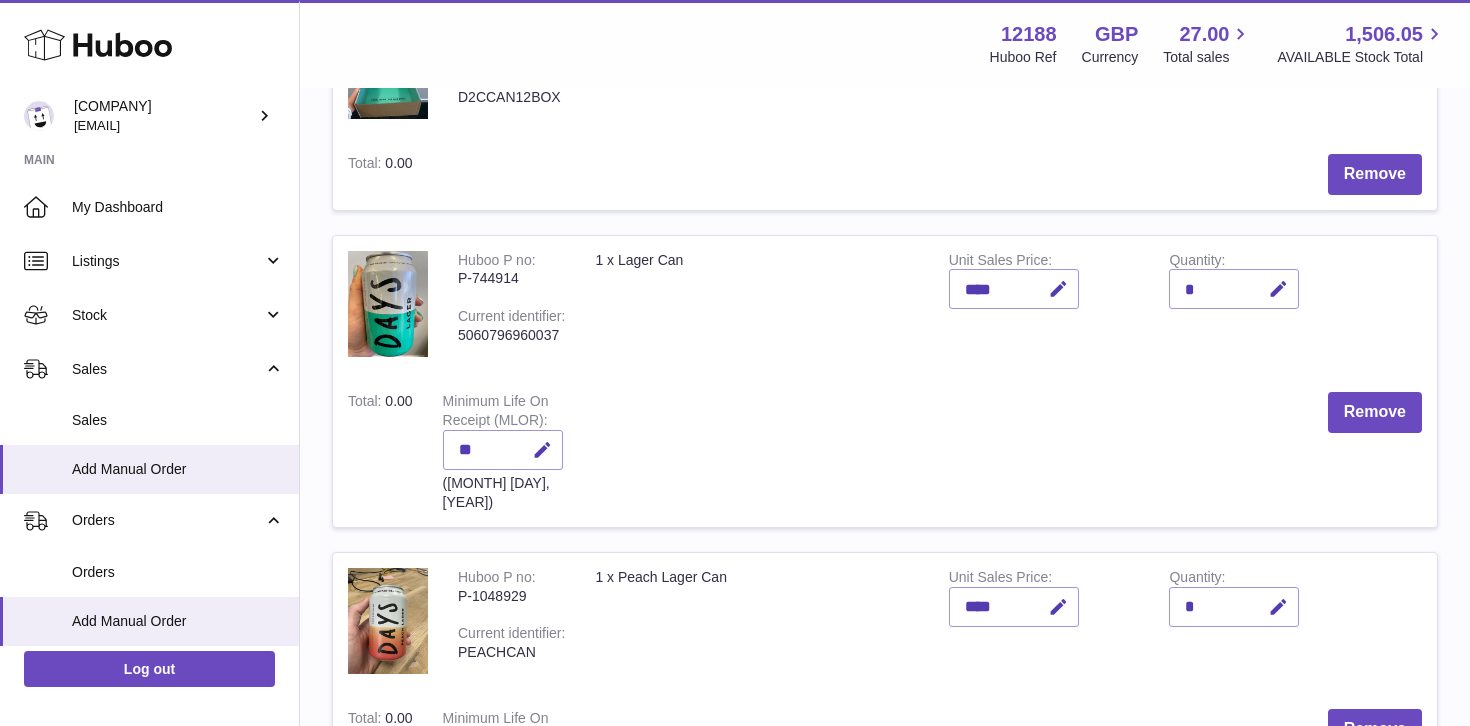 scroll, scrollTop: 338, scrollLeft: 0, axis: vertical 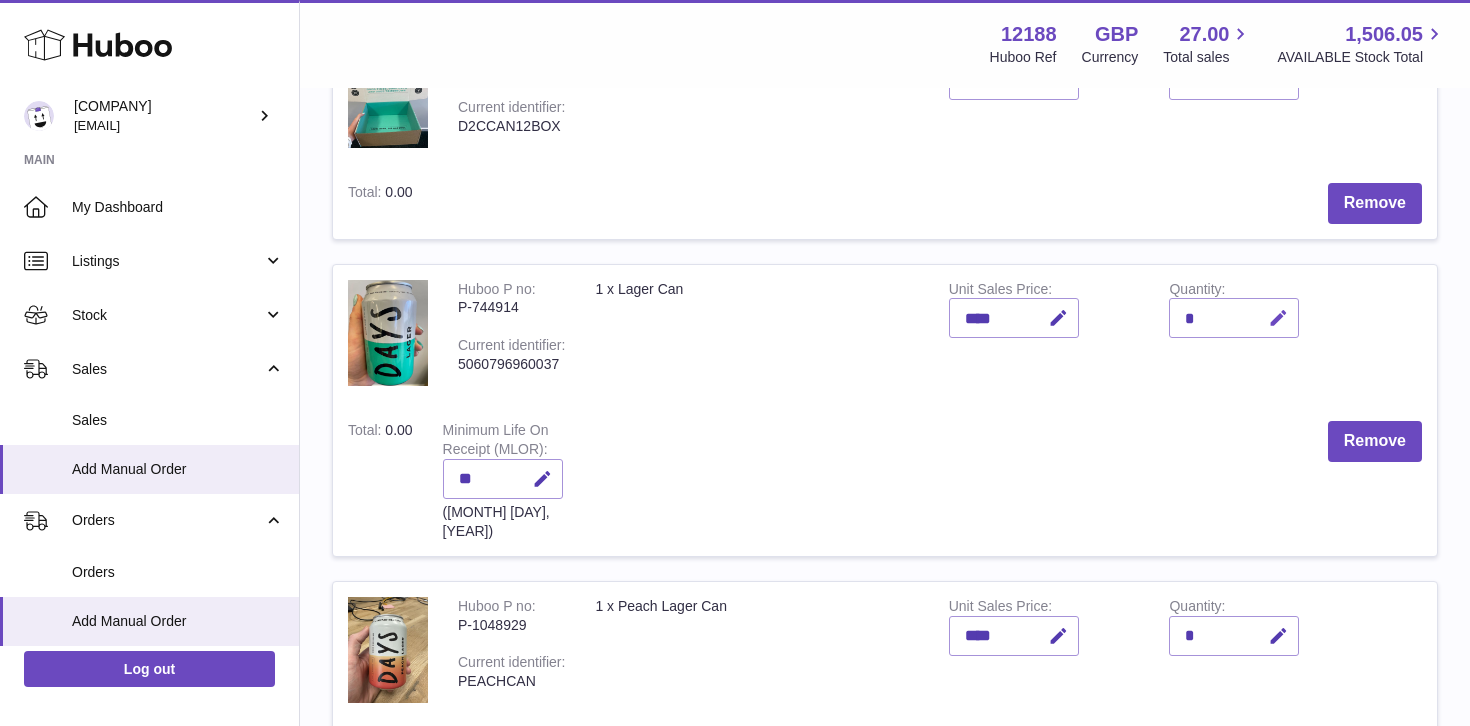 click at bounding box center [1278, 318] 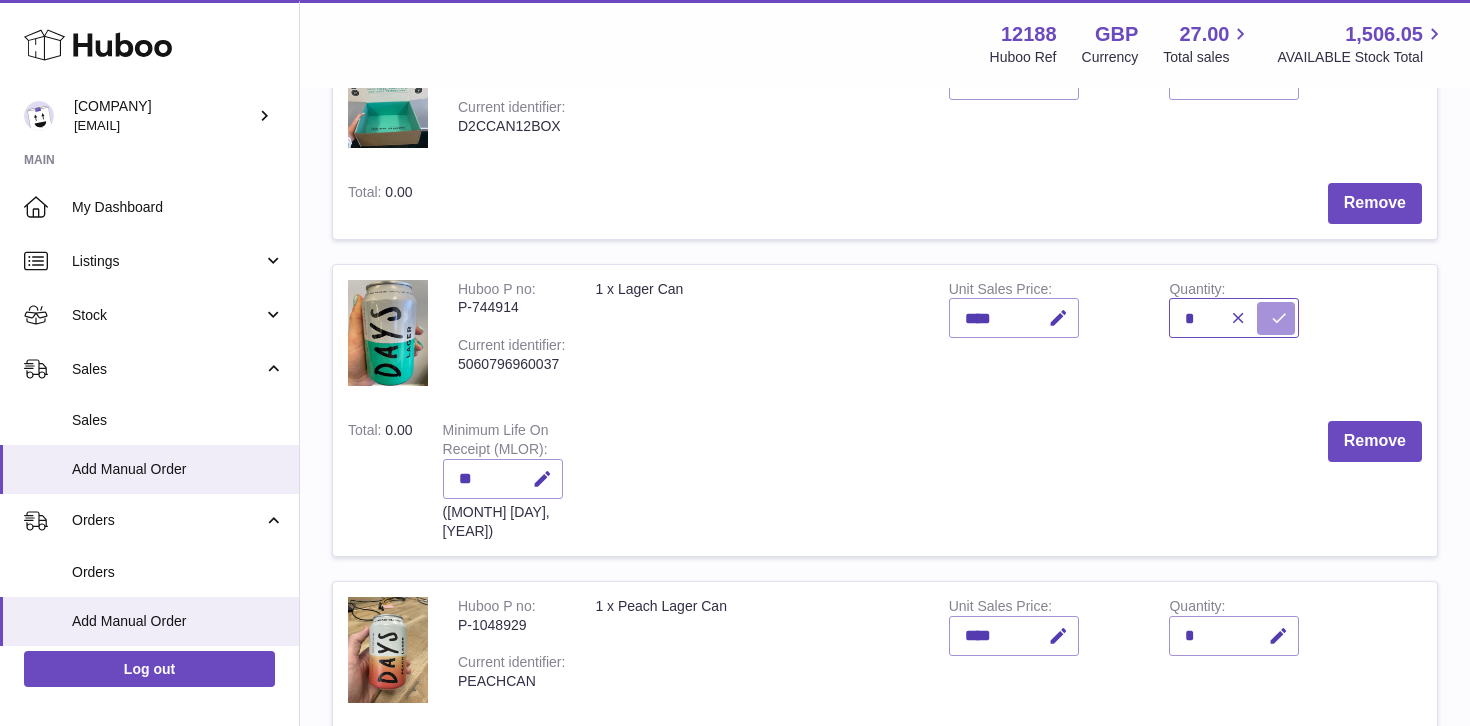 type on "*" 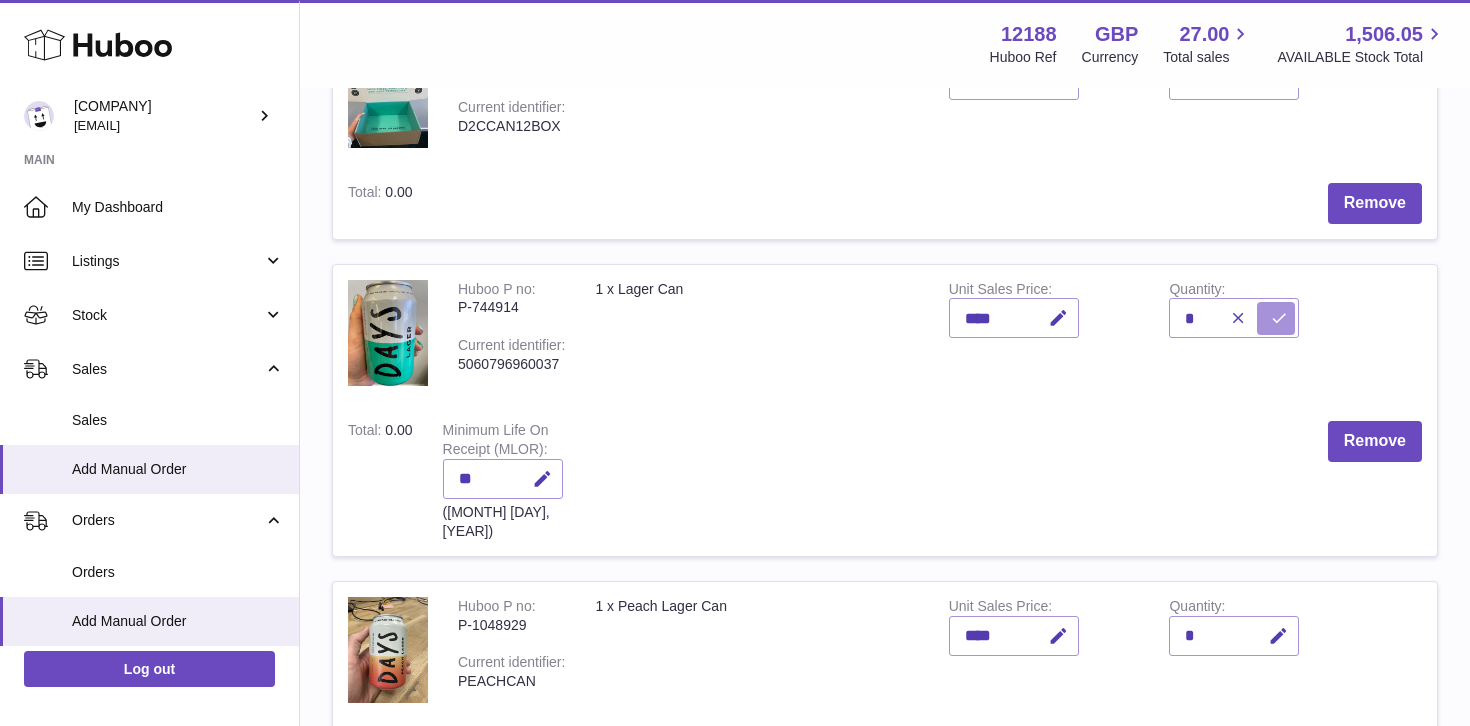 click at bounding box center (1279, 318) 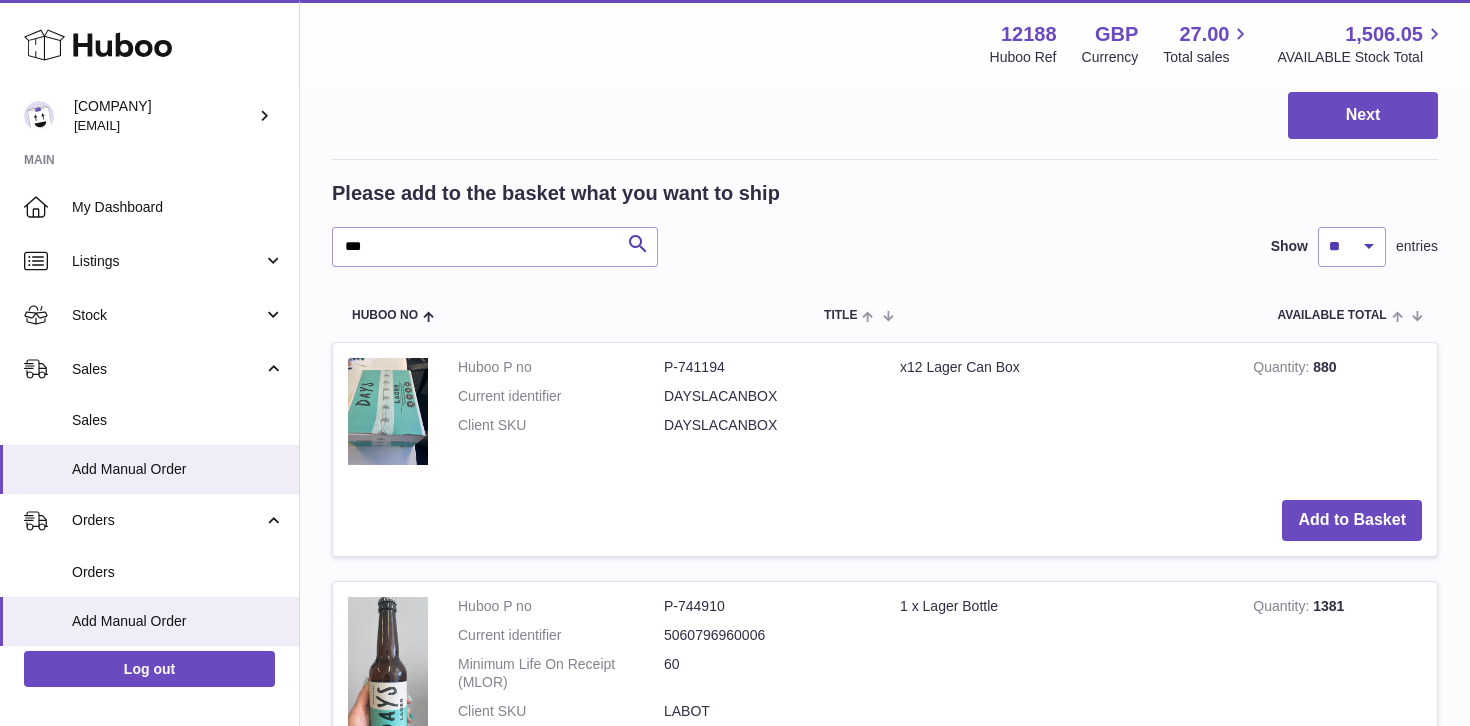 scroll, scrollTop: 866, scrollLeft: 0, axis: vertical 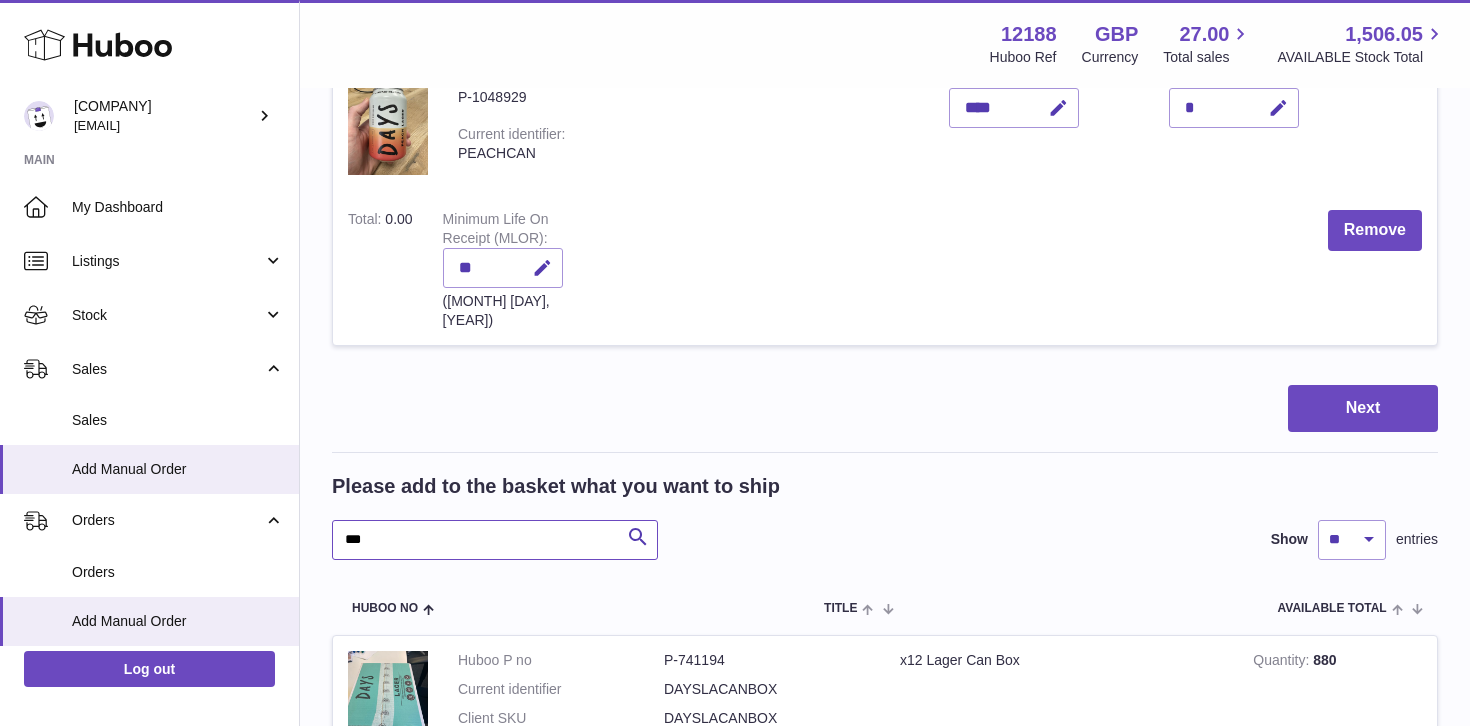 click on "***" at bounding box center [495, 540] 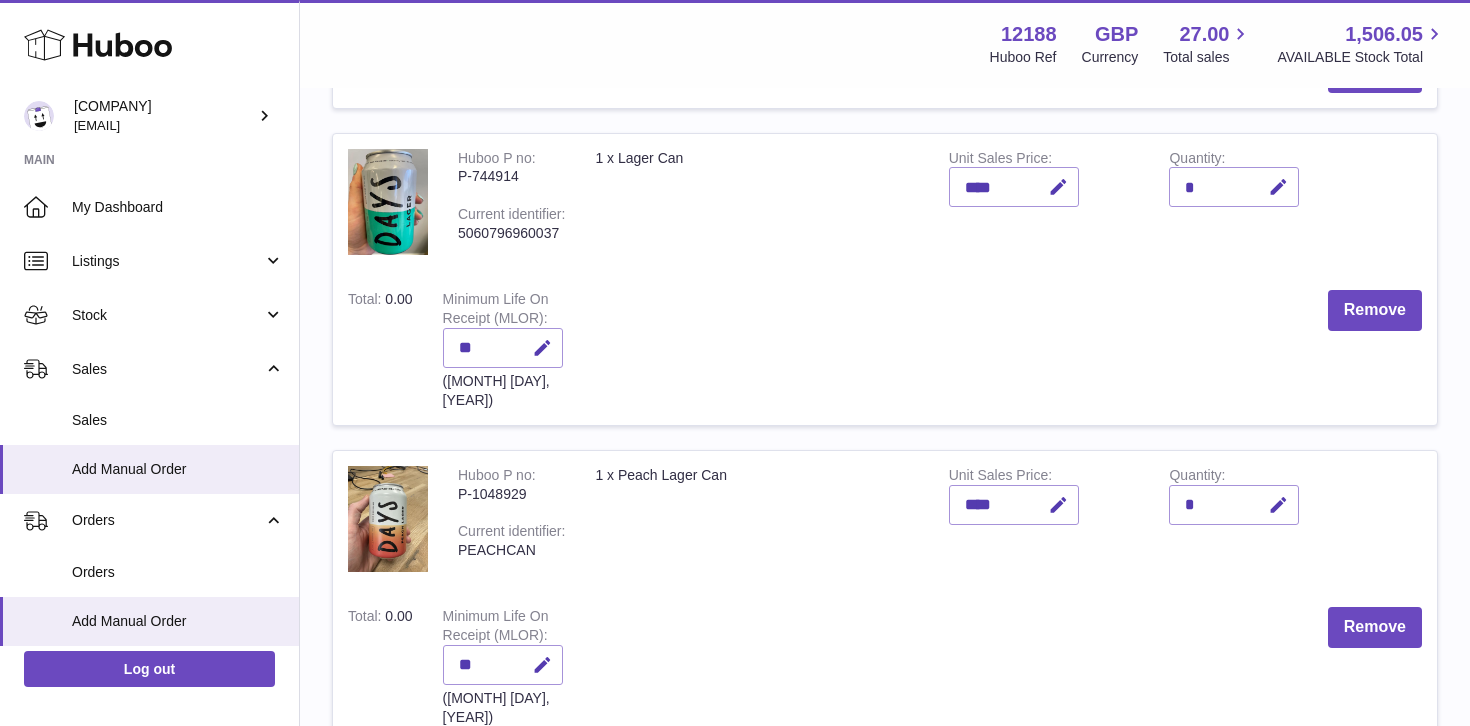 scroll, scrollTop: 470, scrollLeft: 0, axis: vertical 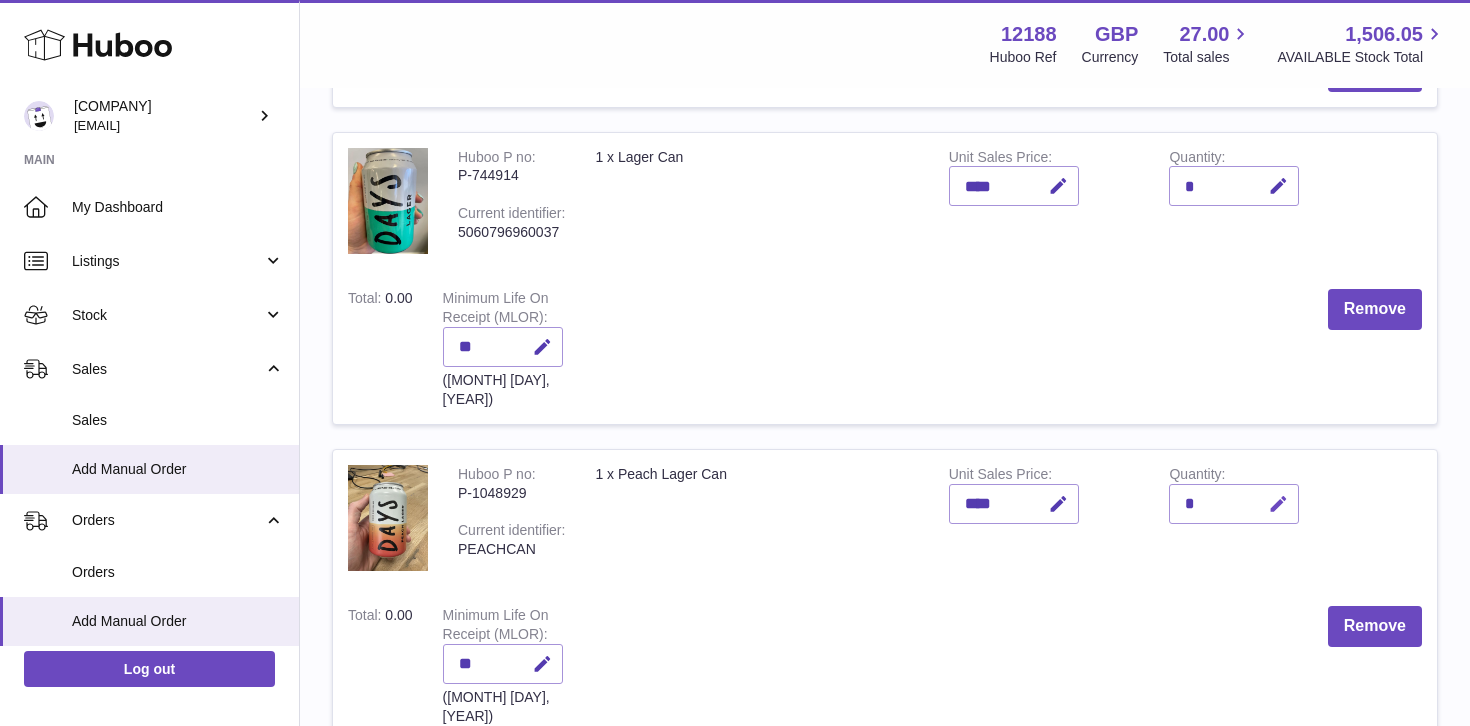 type on "****" 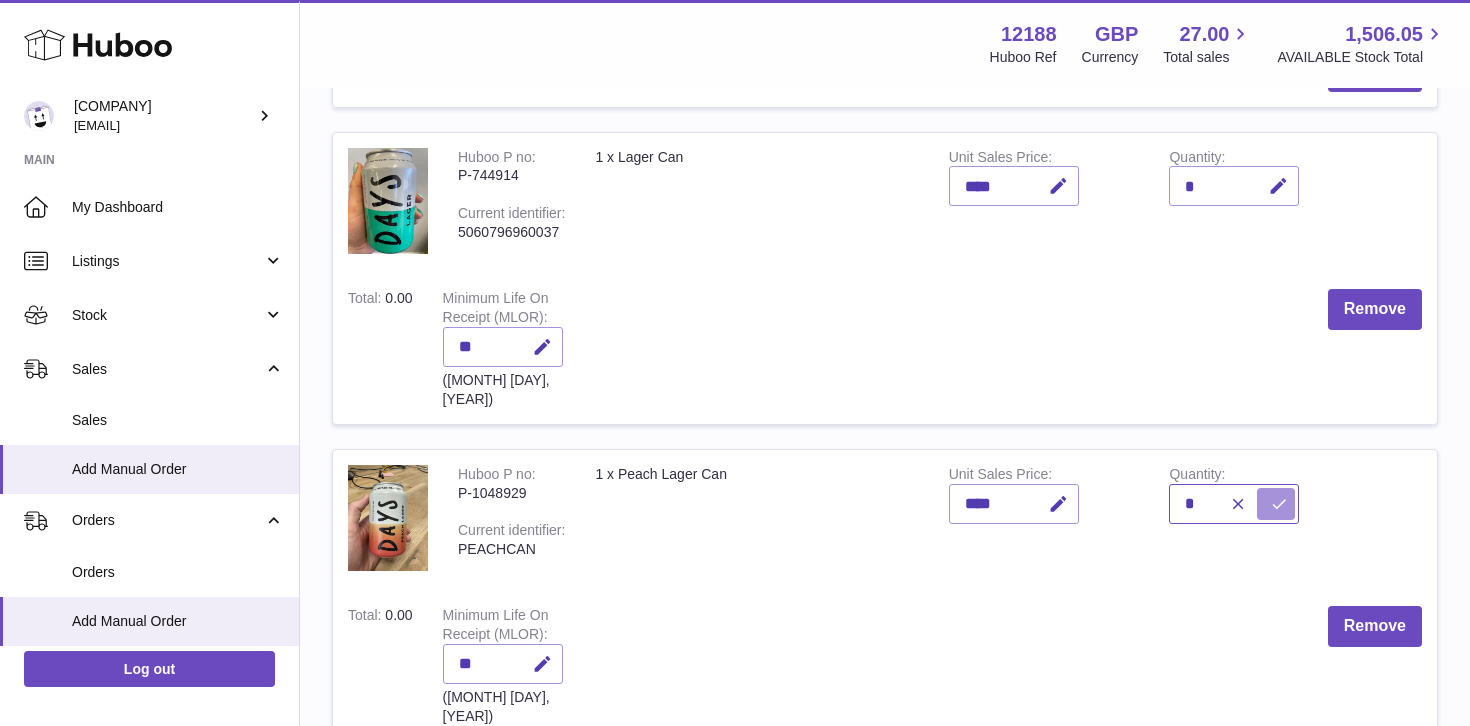 type on "*" 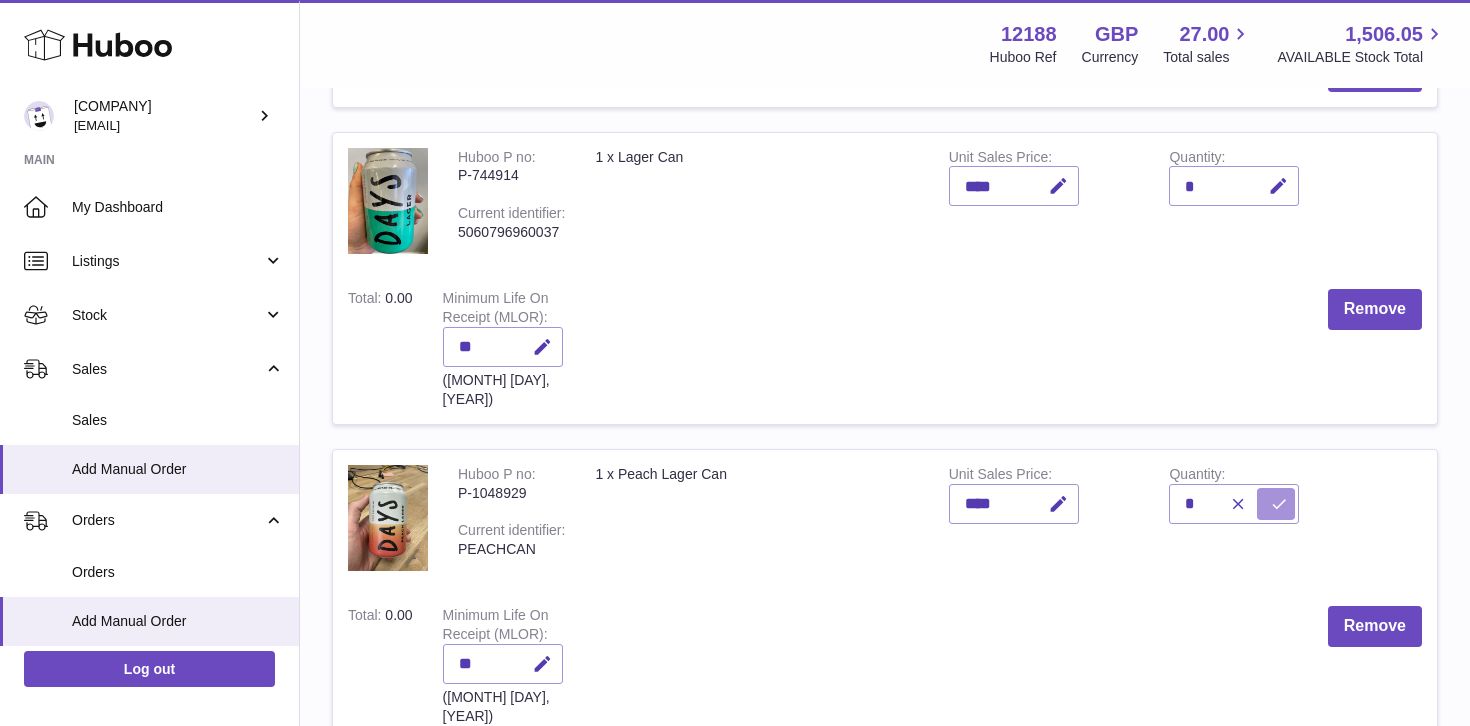 click at bounding box center [1276, 504] 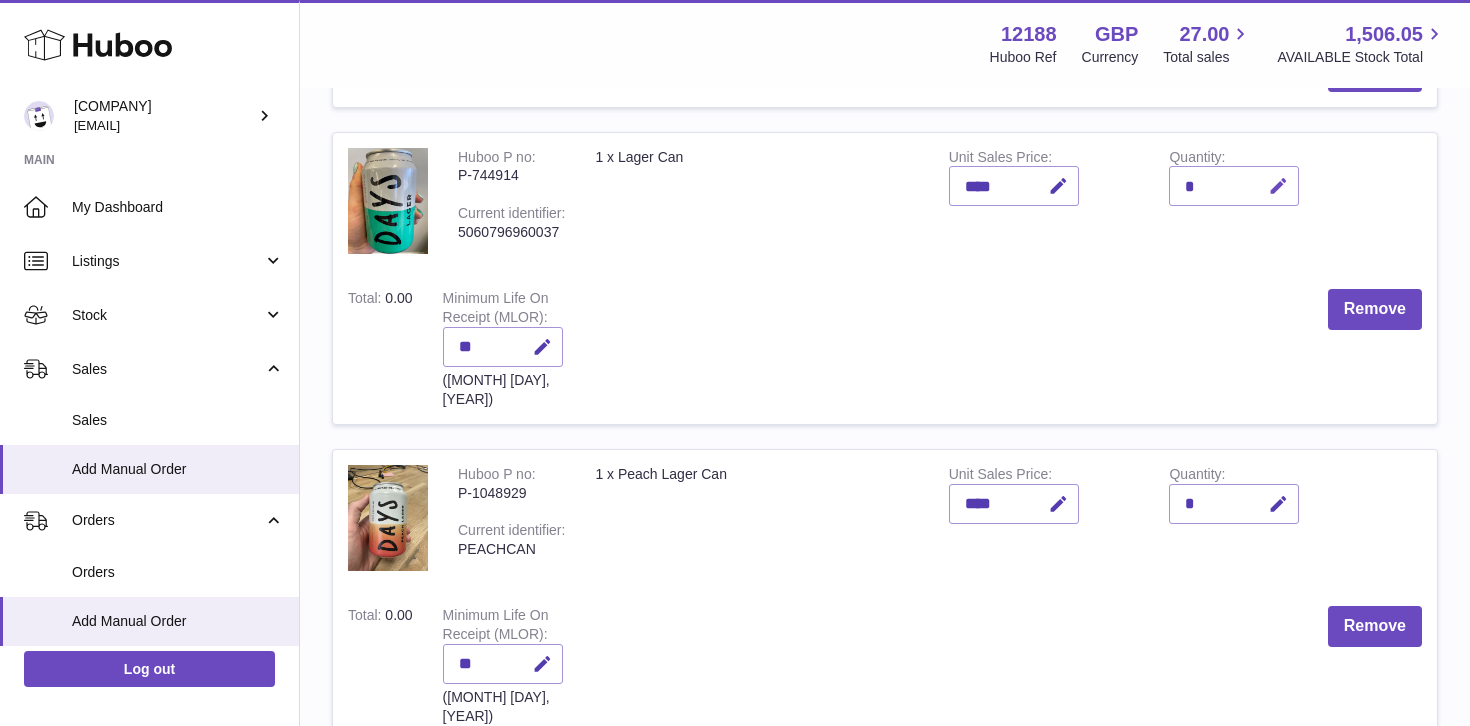 click at bounding box center (1278, 186) 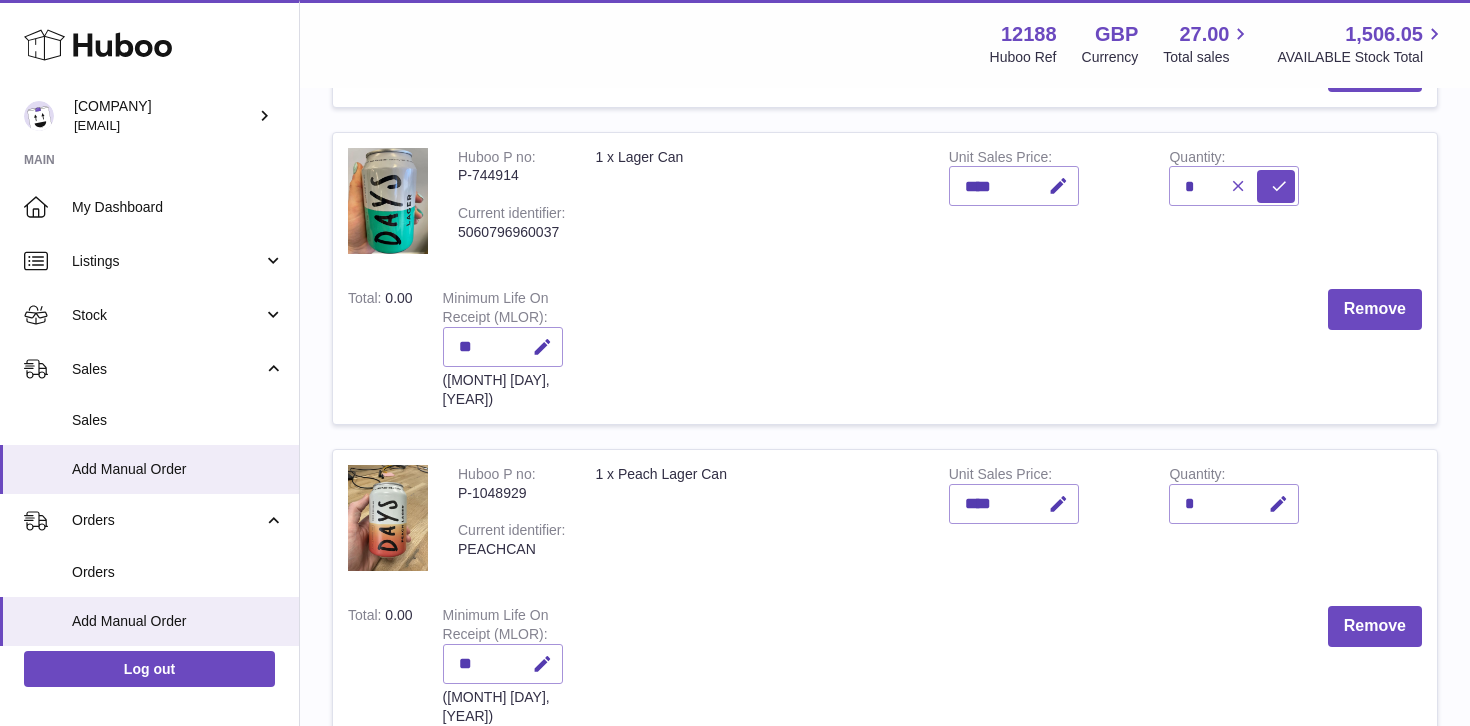 click at bounding box center (1235, 186) 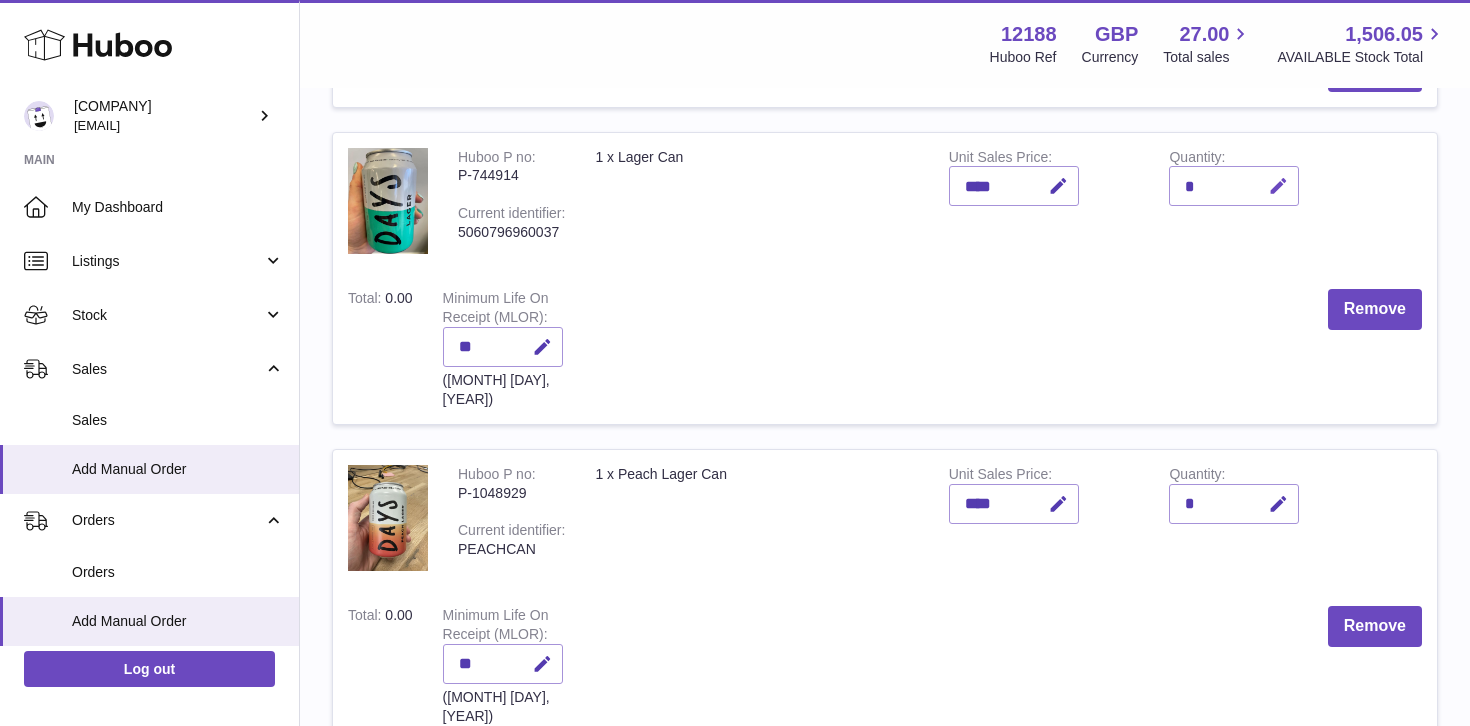 click at bounding box center [1275, 186] 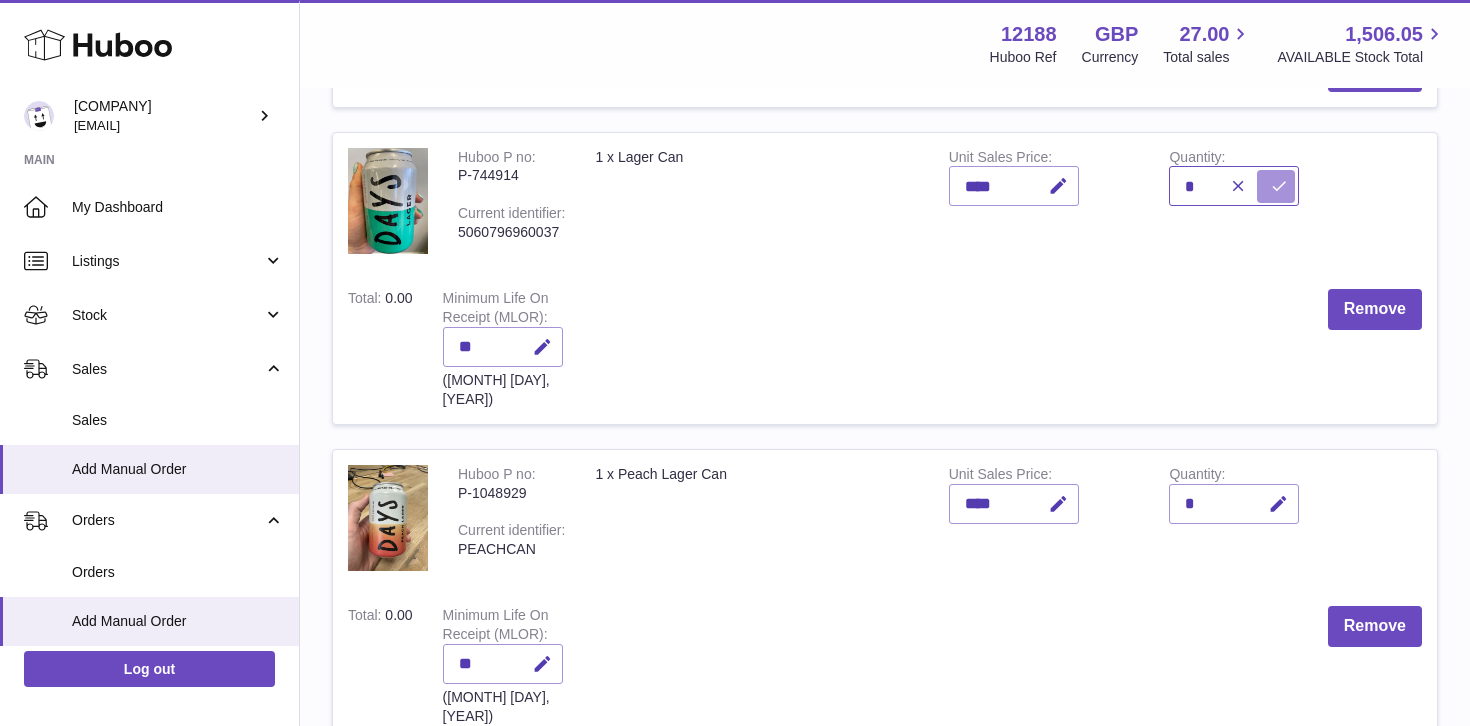 type on "*" 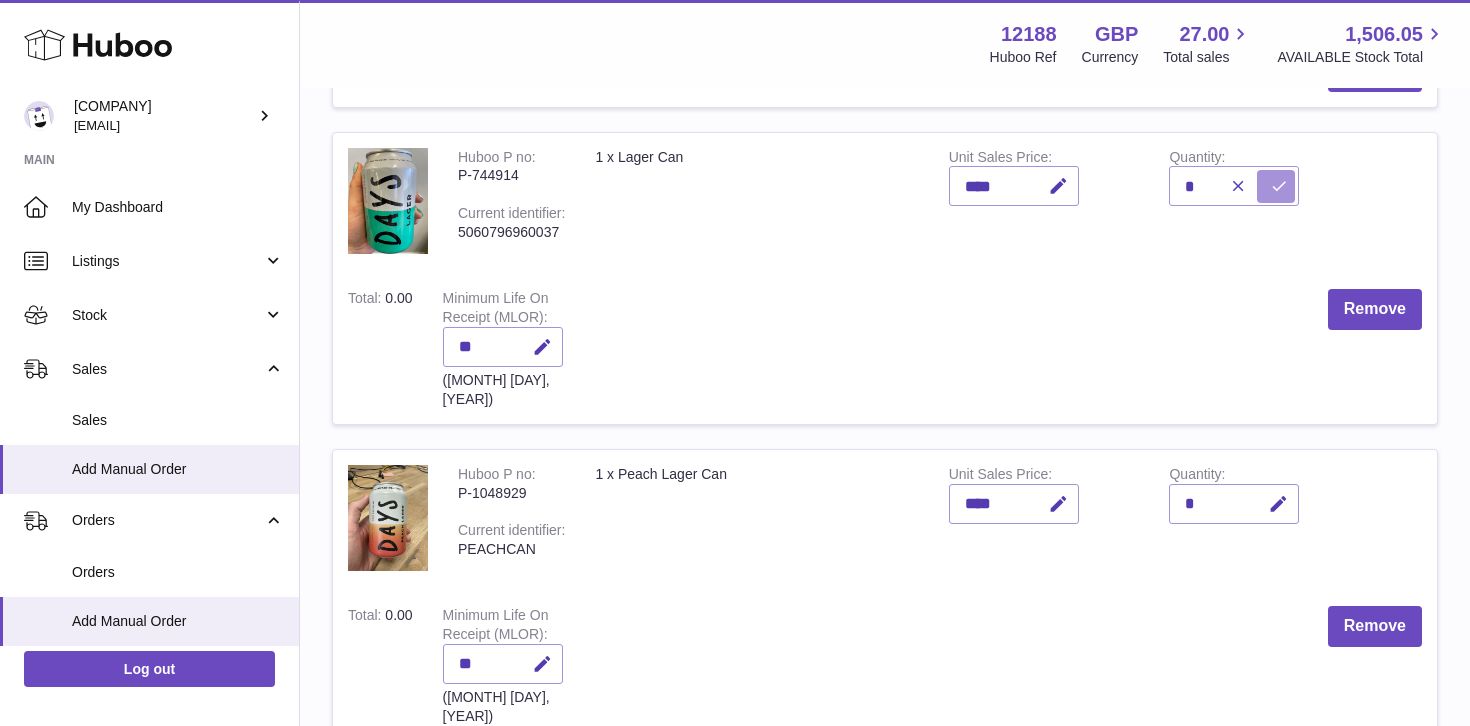 click at bounding box center (1279, 186) 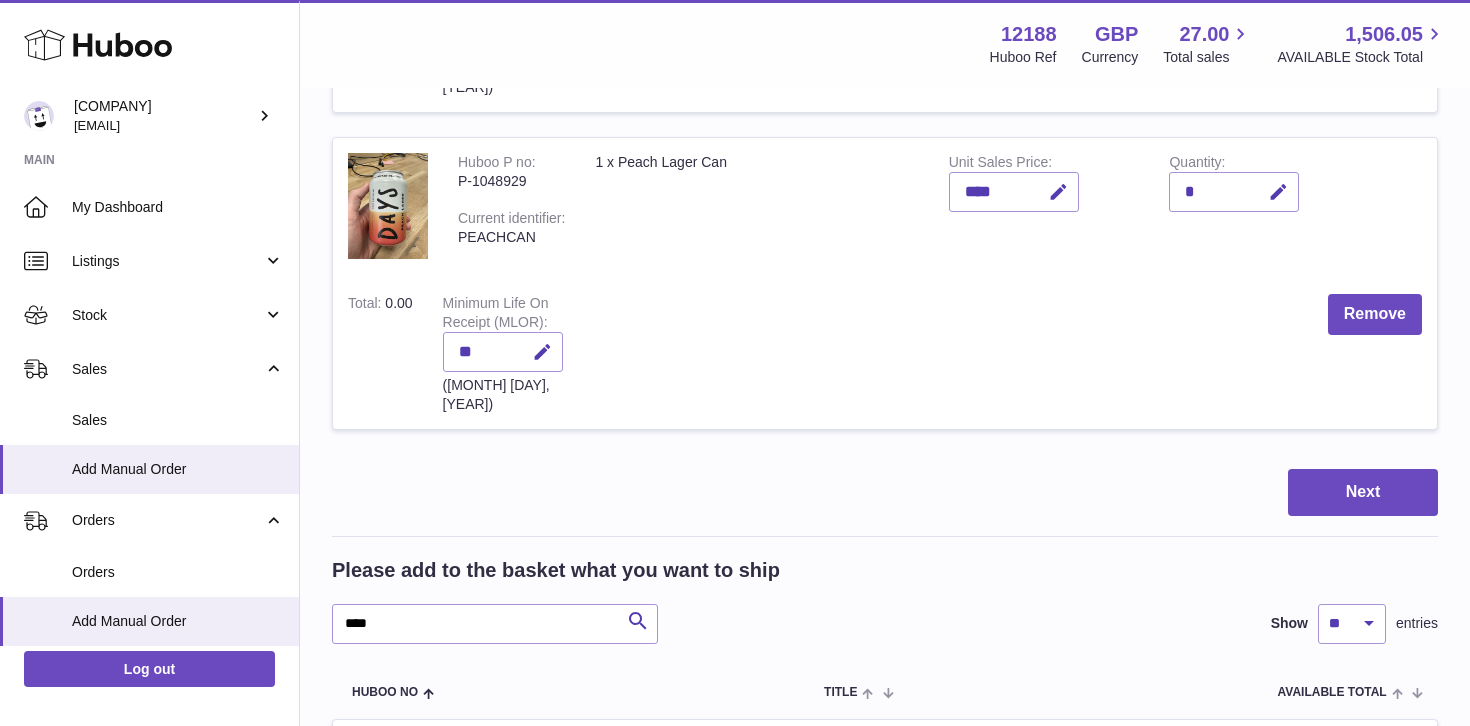 scroll, scrollTop: 784, scrollLeft: 0, axis: vertical 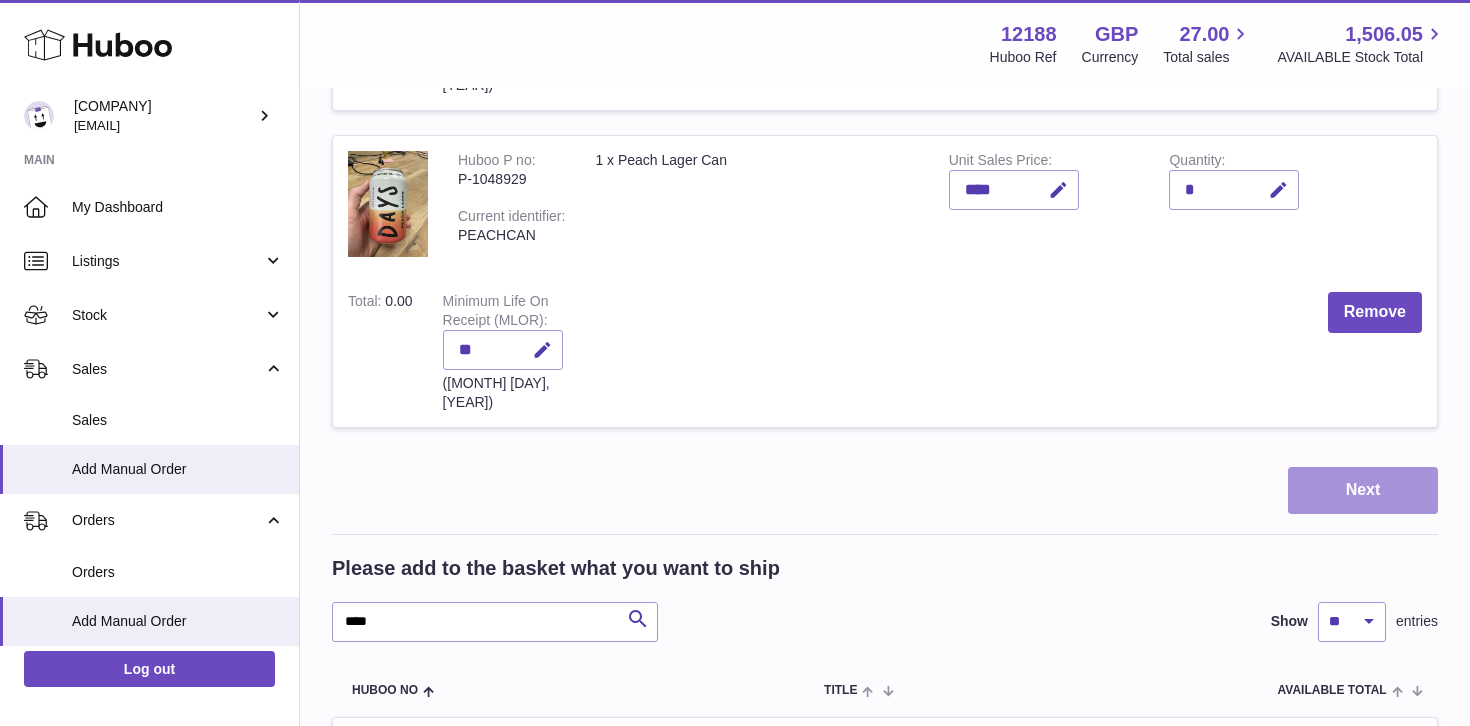 click on "Next" at bounding box center (1363, 490) 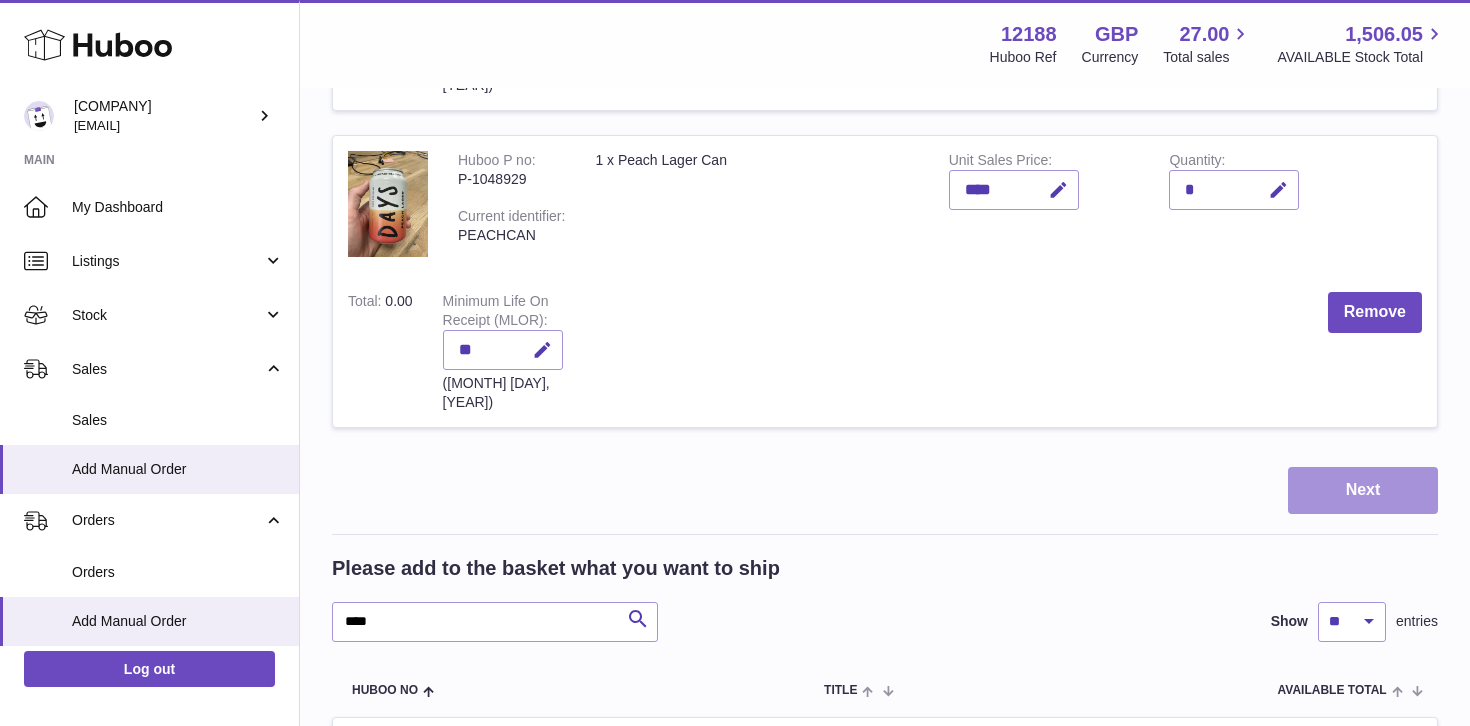 scroll, scrollTop: 0, scrollLeft: 0, axis: both 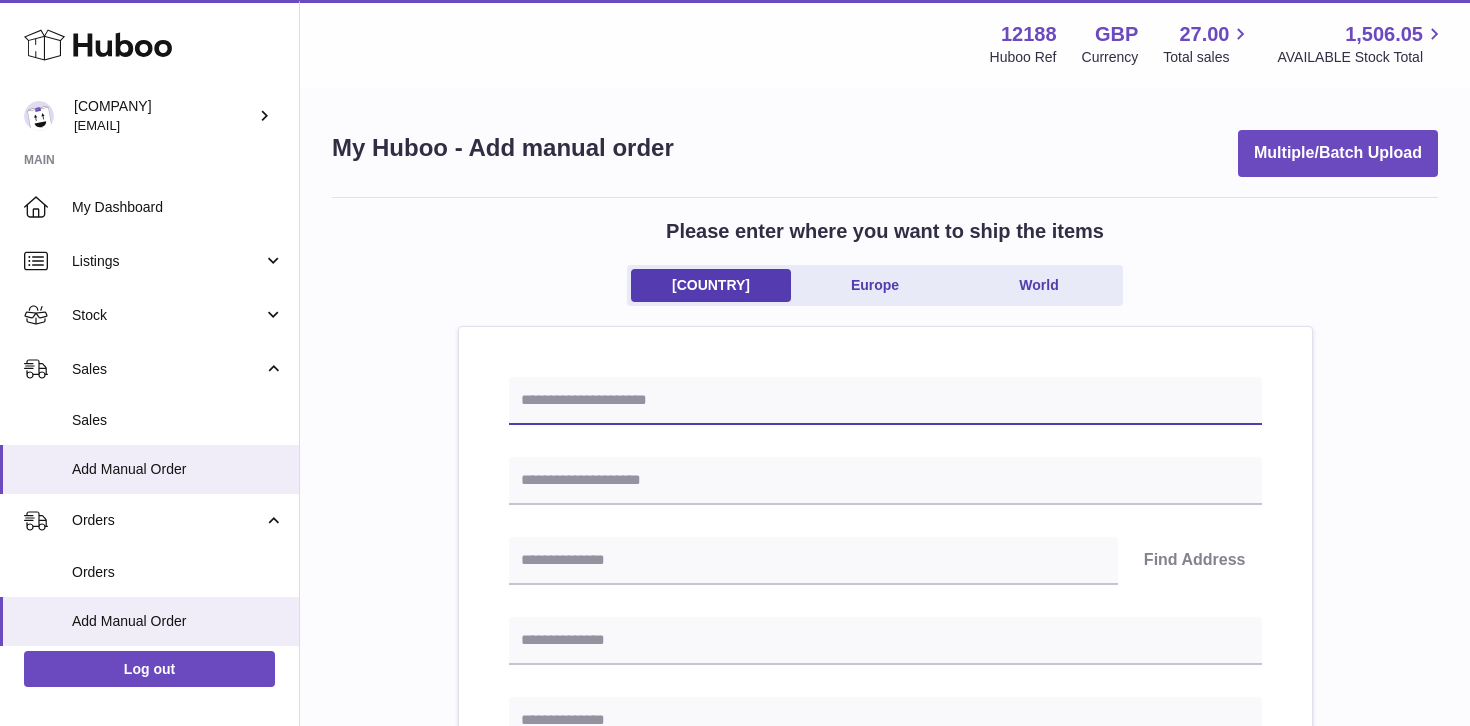 click at bounding box center (885, 401) 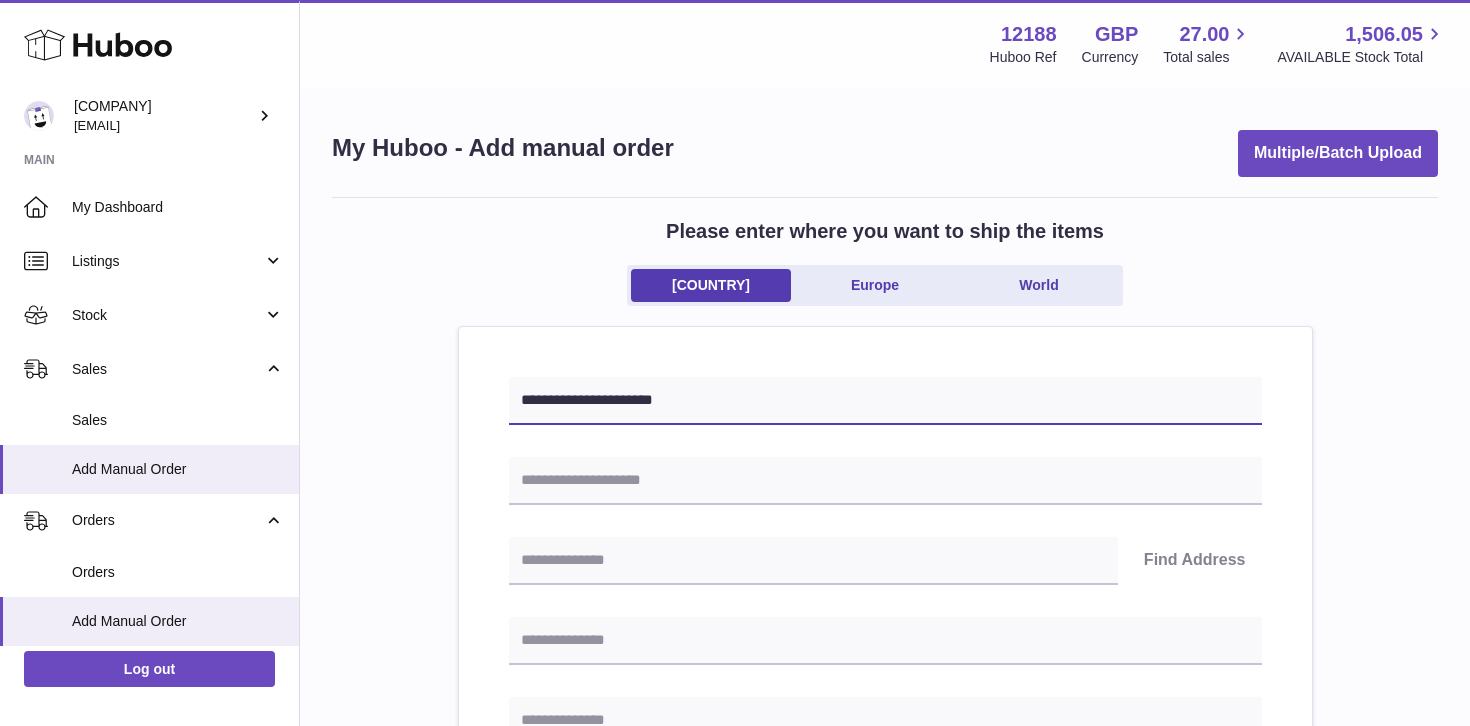 type on "**********" 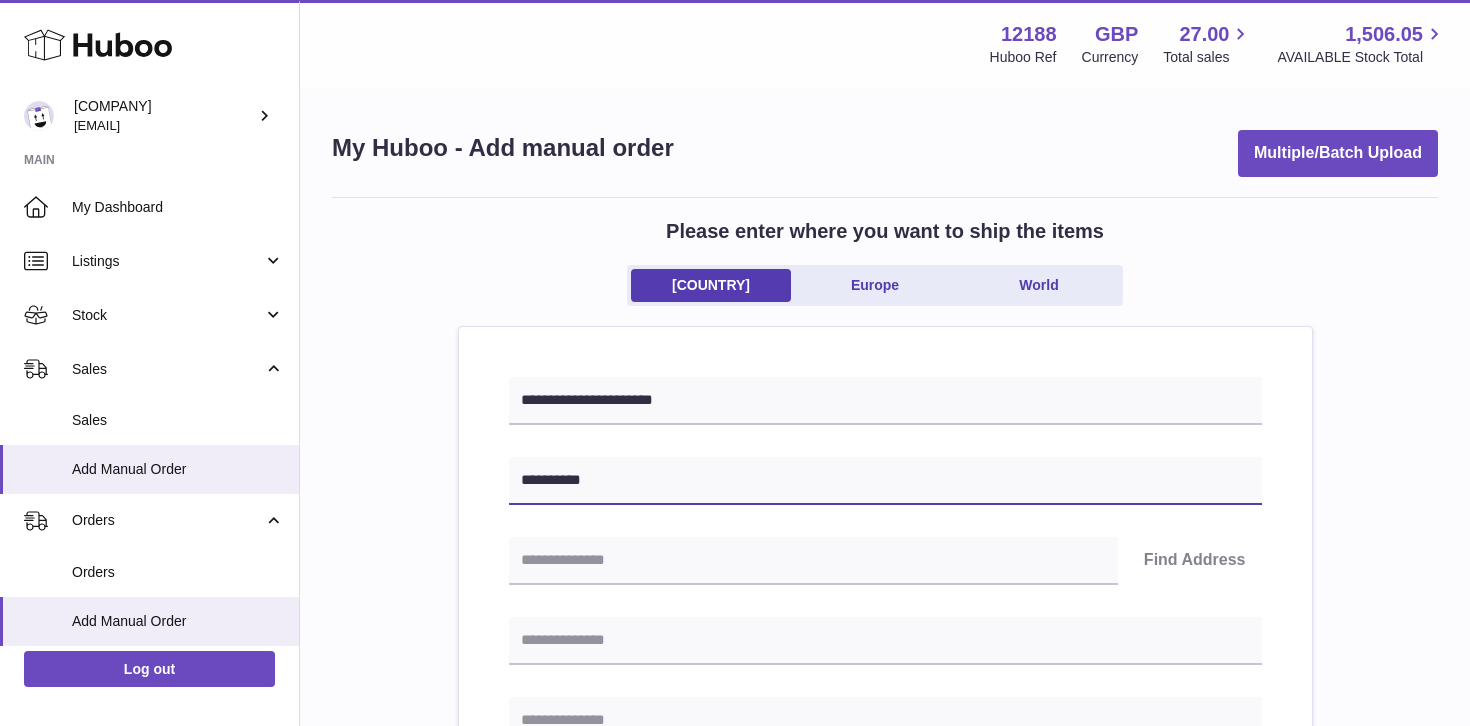 type on "**********" 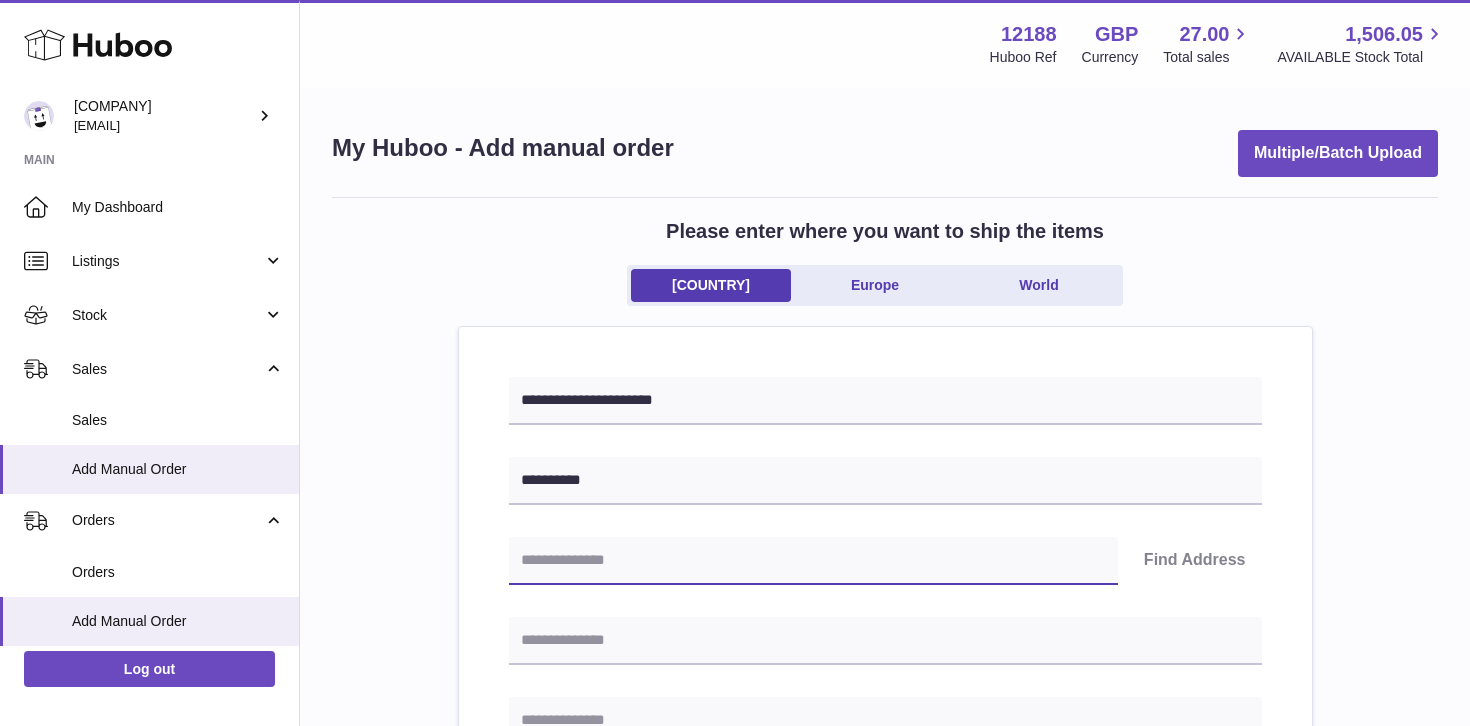 click at bounding box center (813, 561) 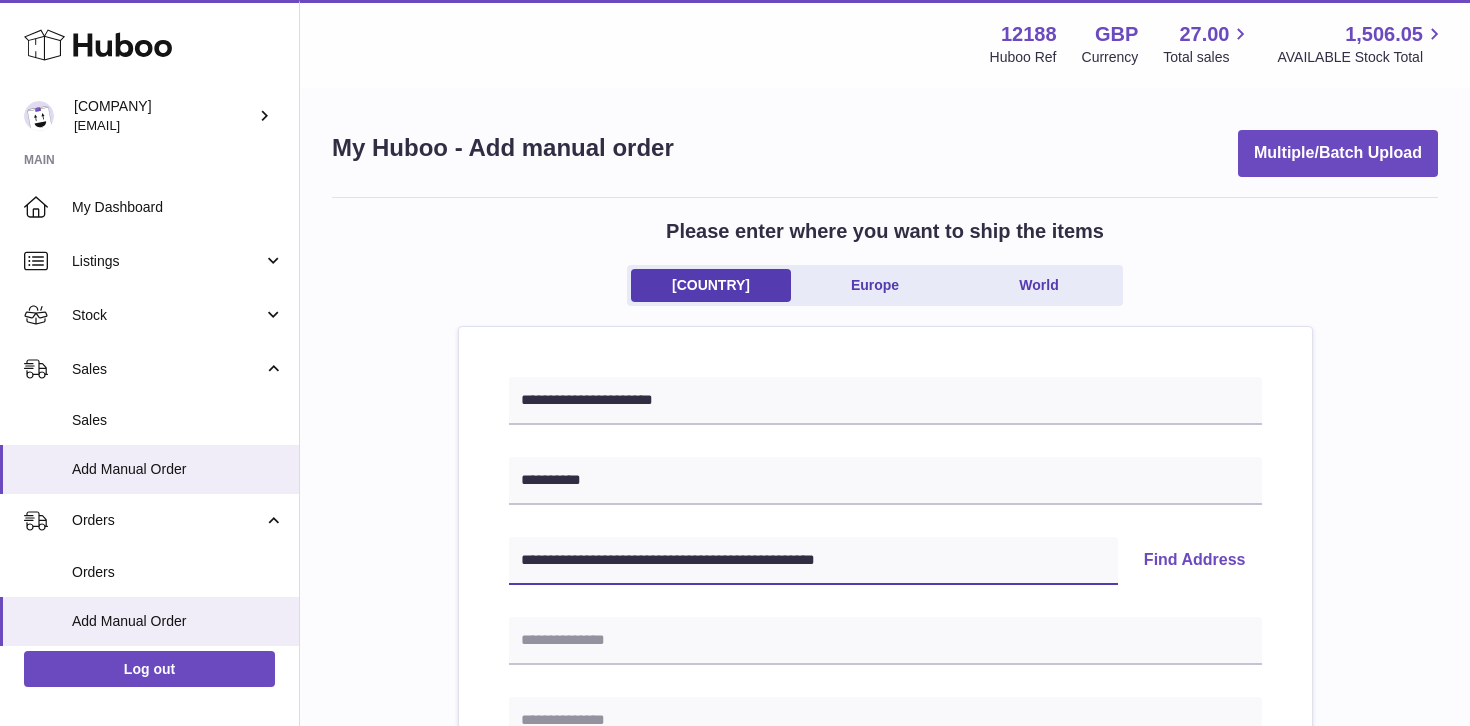 drag, startPoint x: 845, startPoint y: 559, endPoint x: 345, endPoint y: 559, distance: 500 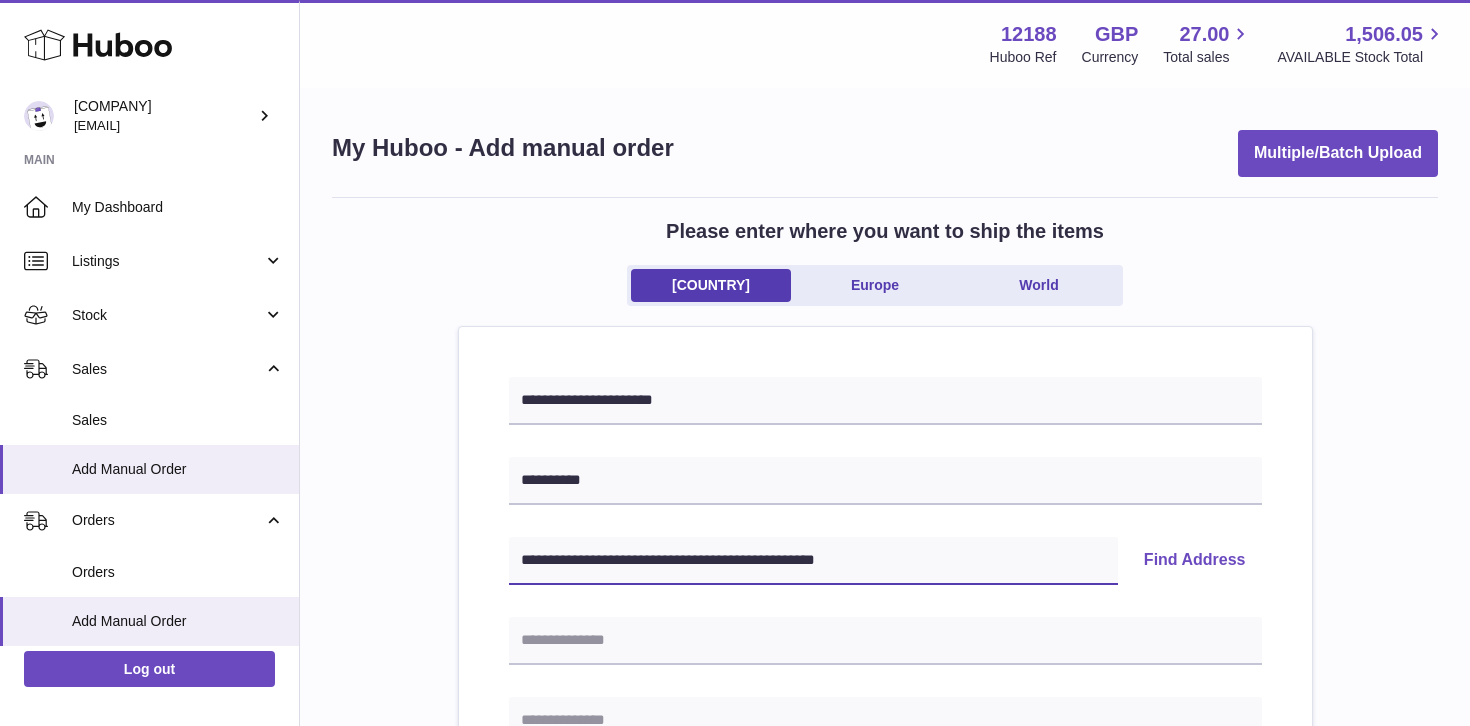 click on "**********" at bounding box center [885, 893] 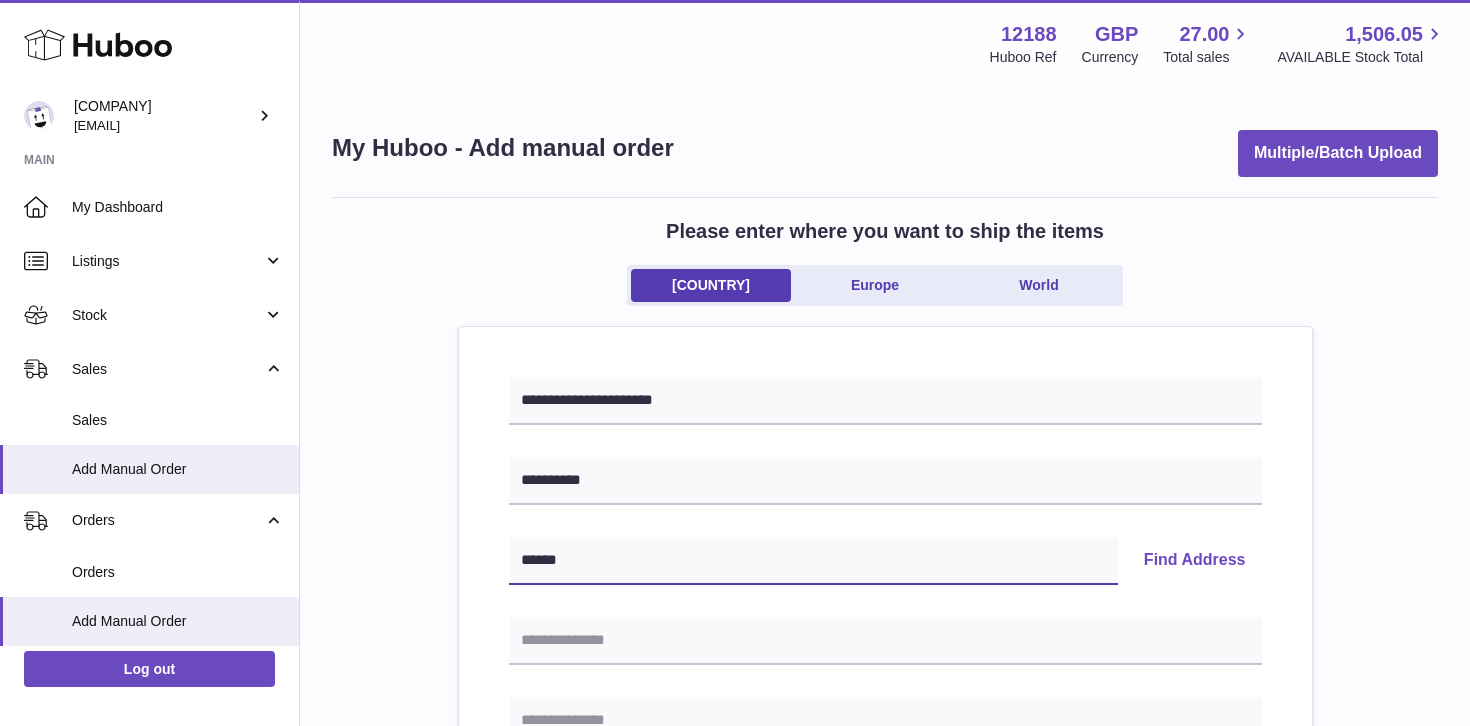 type on "******" 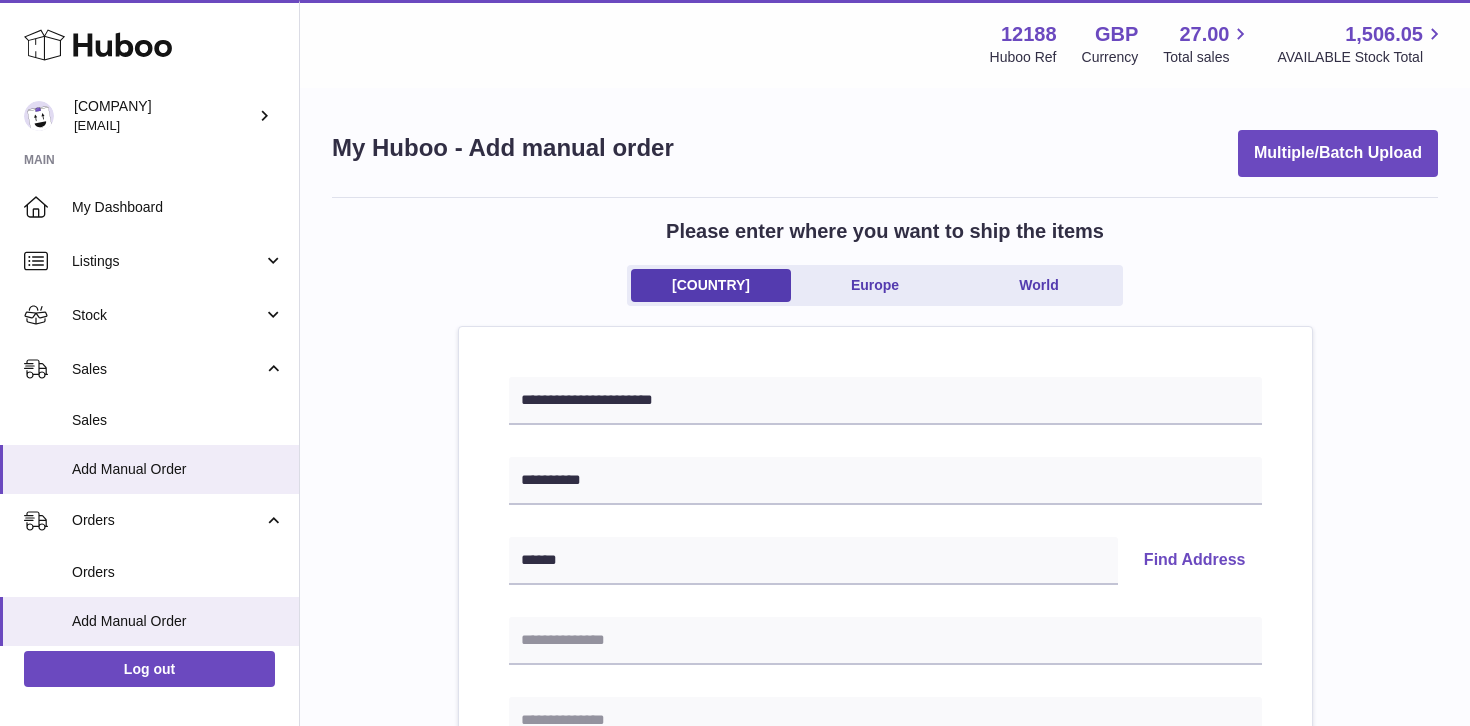 click on "Find Address" at bounding box center (1195, 561) 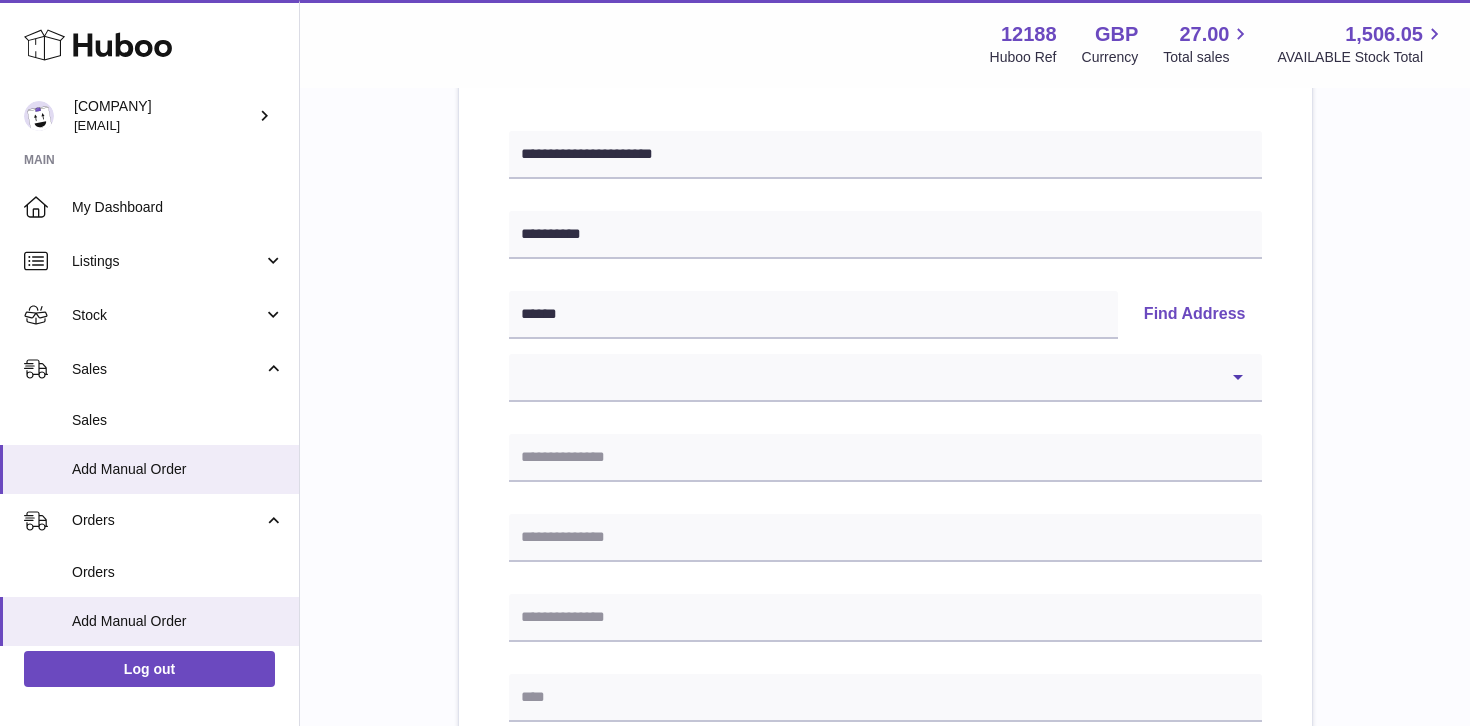 scroll, scrollTop: 250, scrollLeft: 0, axis: vertical 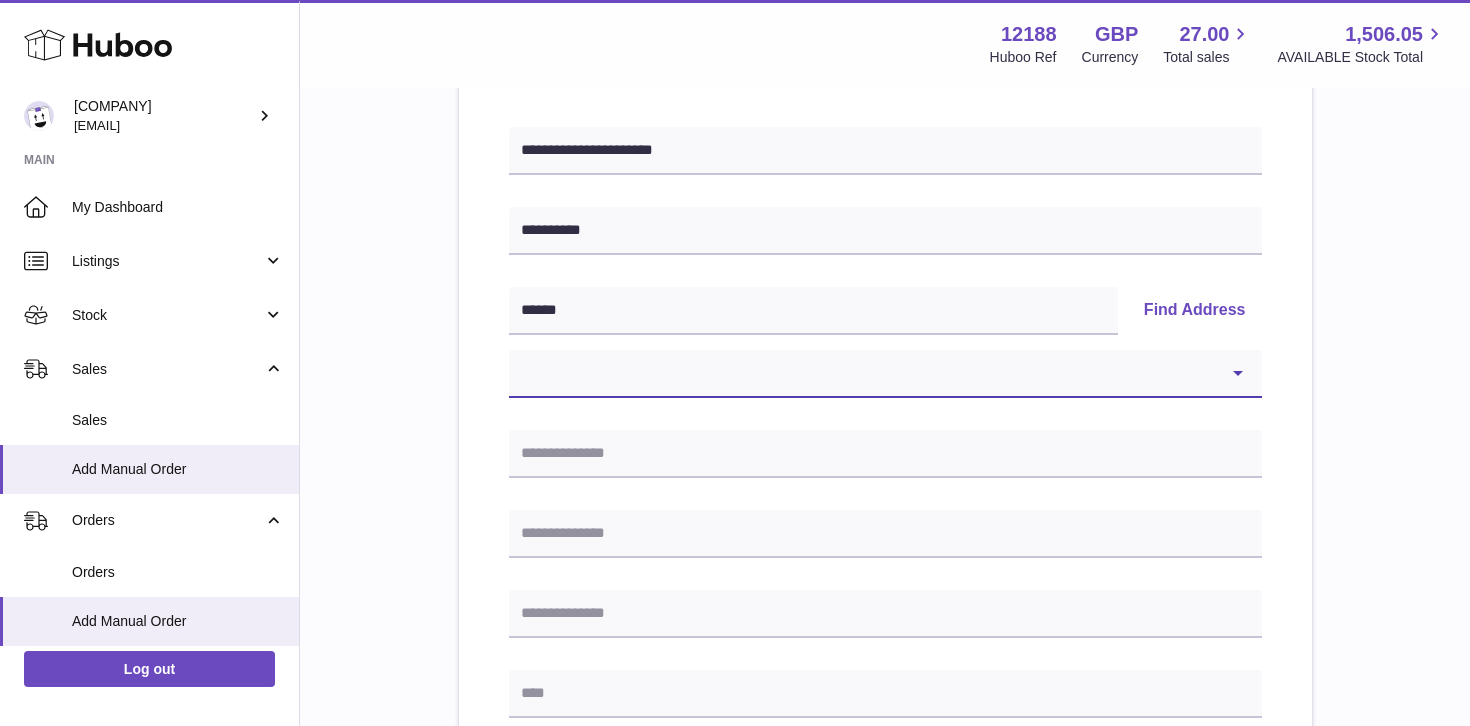 click on "**********" at bounding box center [885, 374] 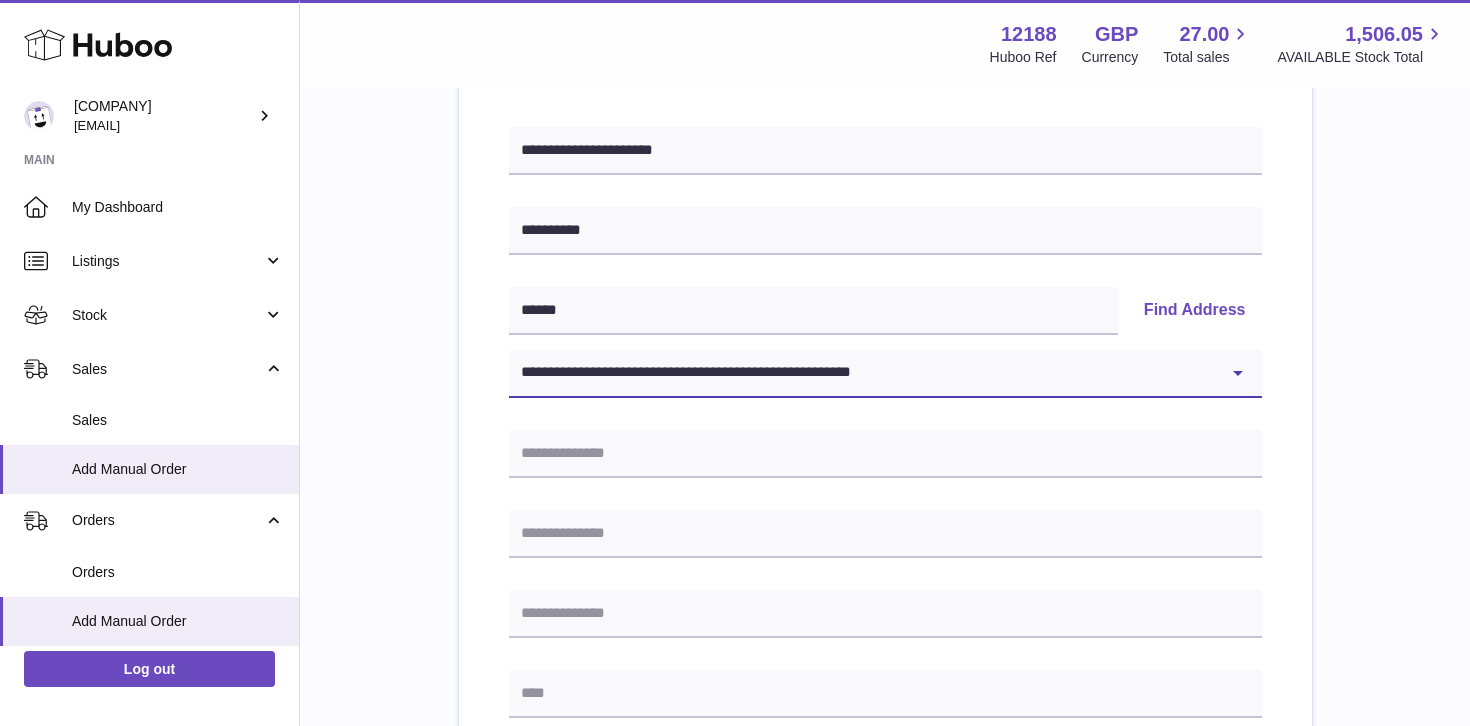 type on "**********" 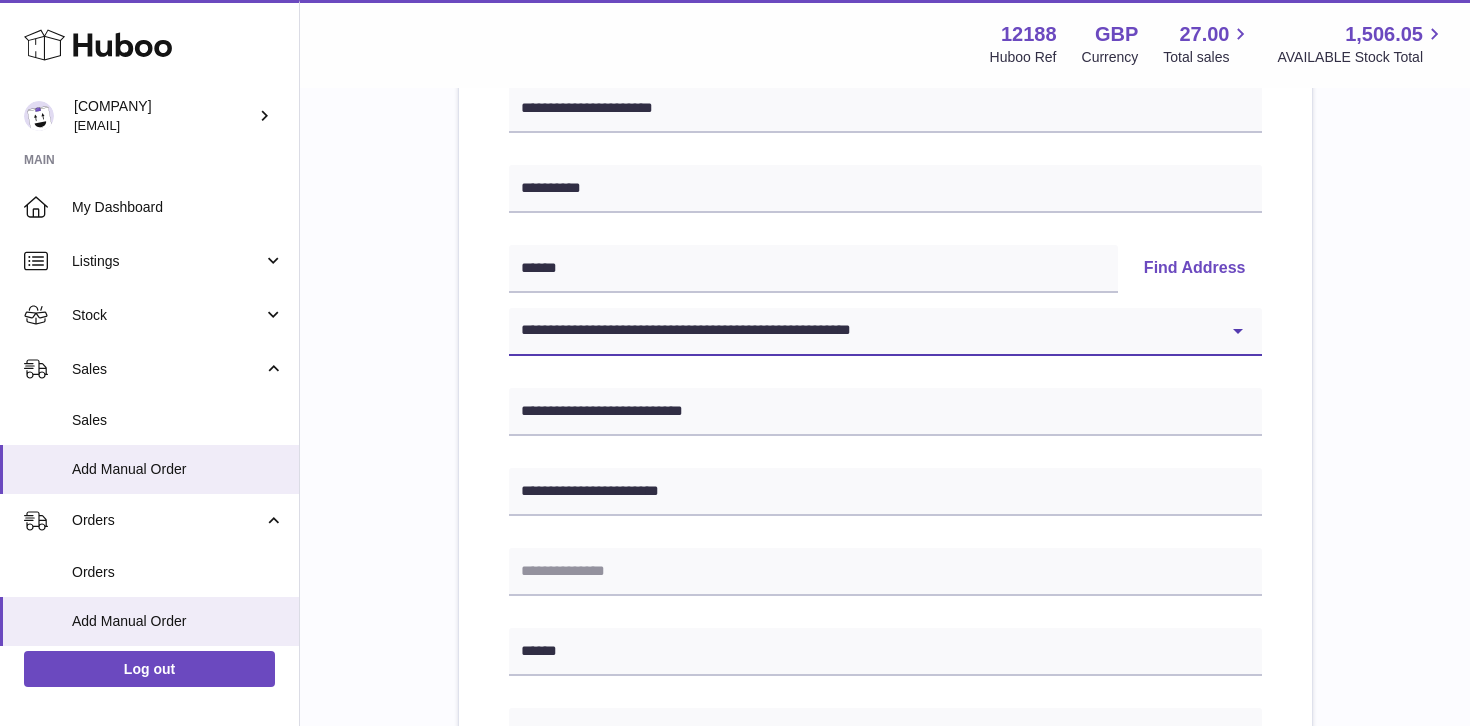 scroll, scrollTop: 299, scrollLeft: 0, axis: vertical 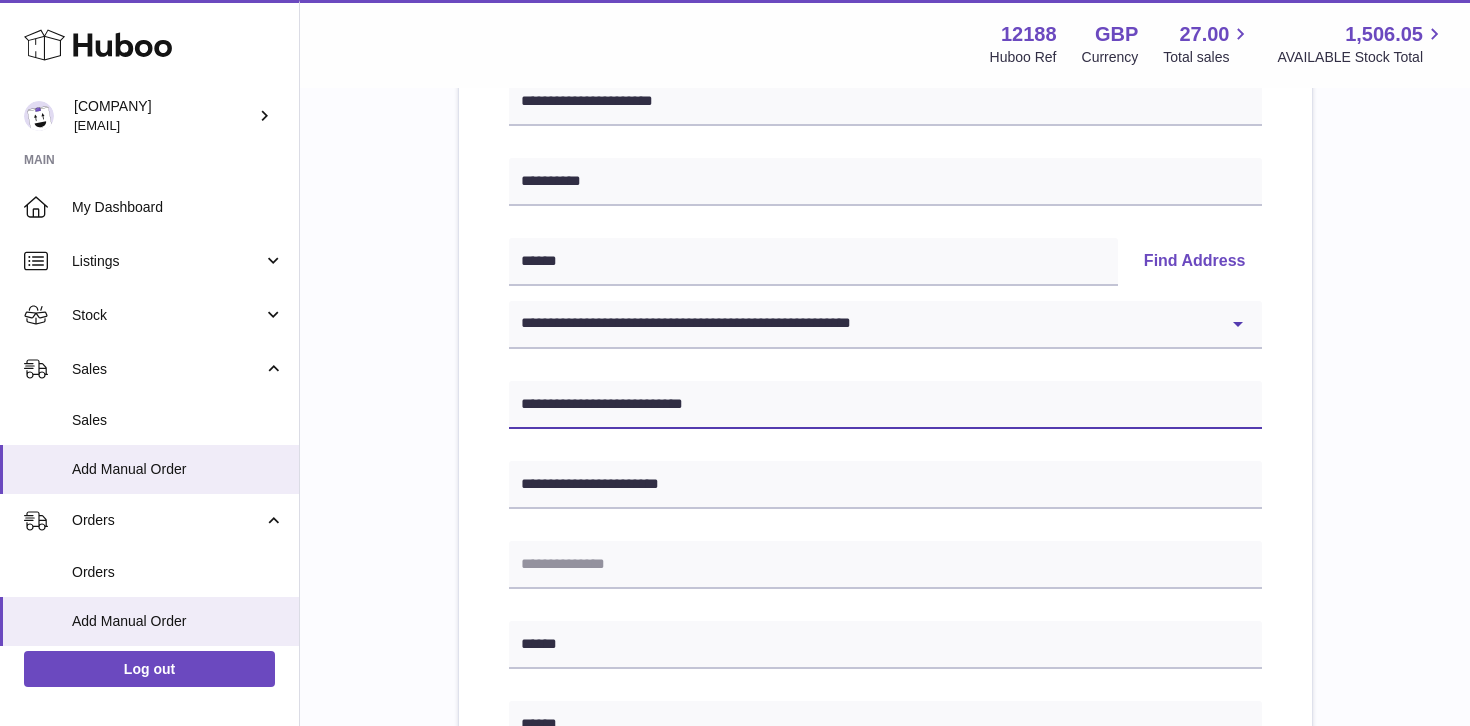 click on "**********" at bounding box center (885, 405) 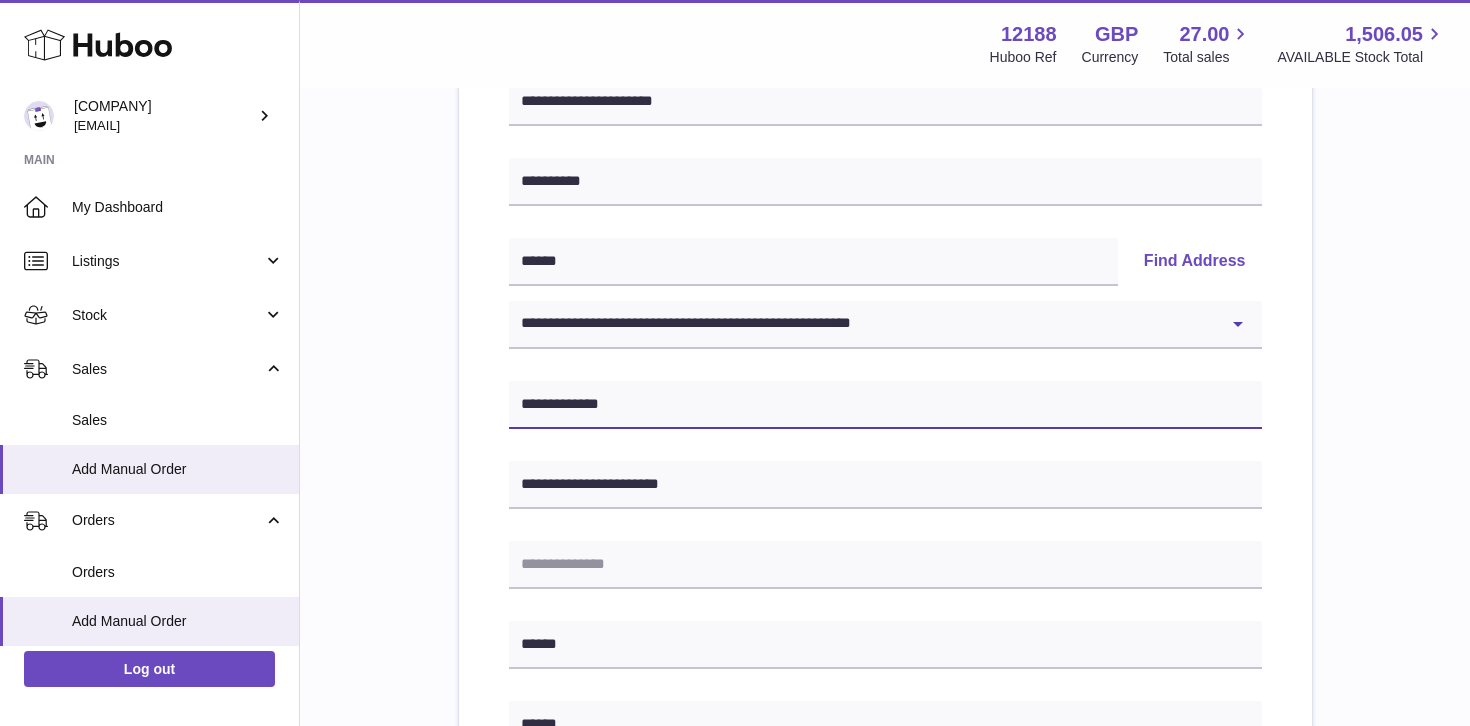 click on "**********" at bounding box center (885, 405) 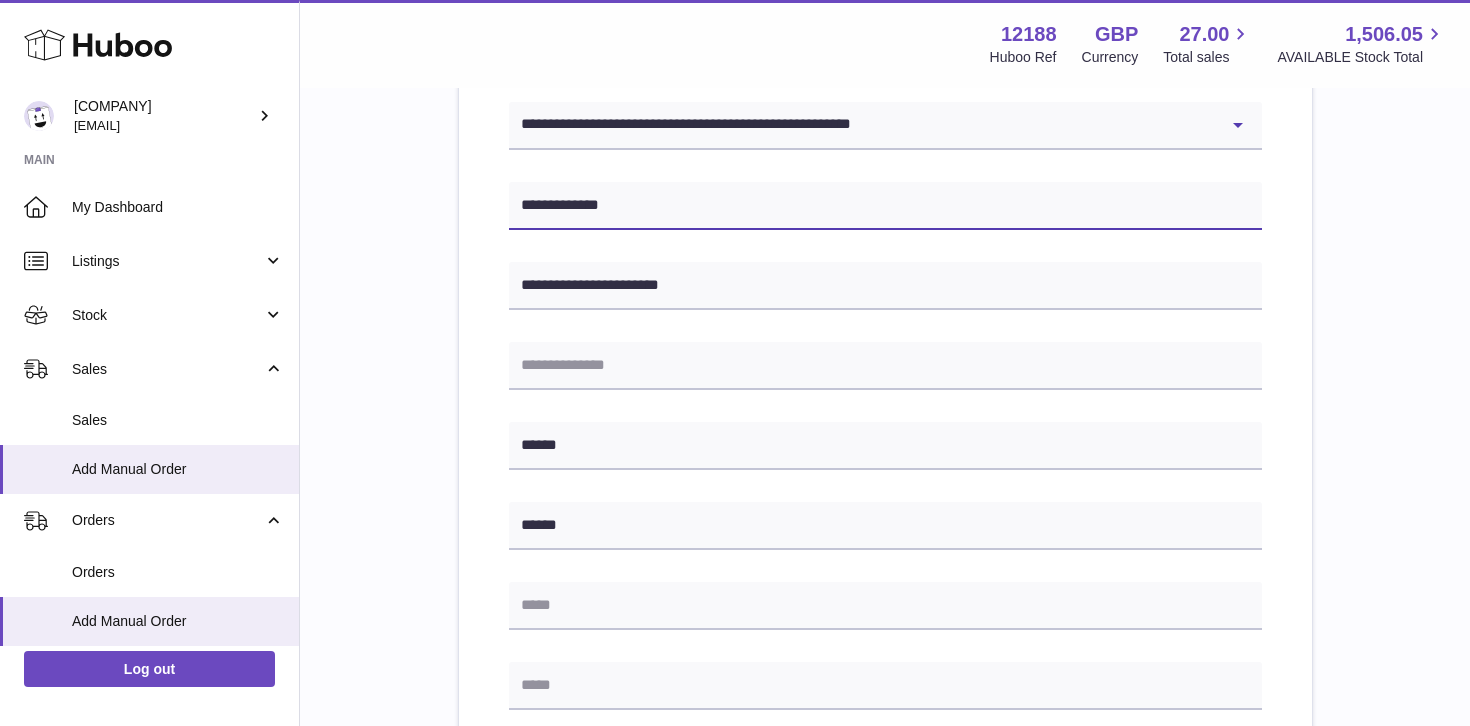 scroll, scrollTop: 652, scrollLeft: 0, axis: vertical 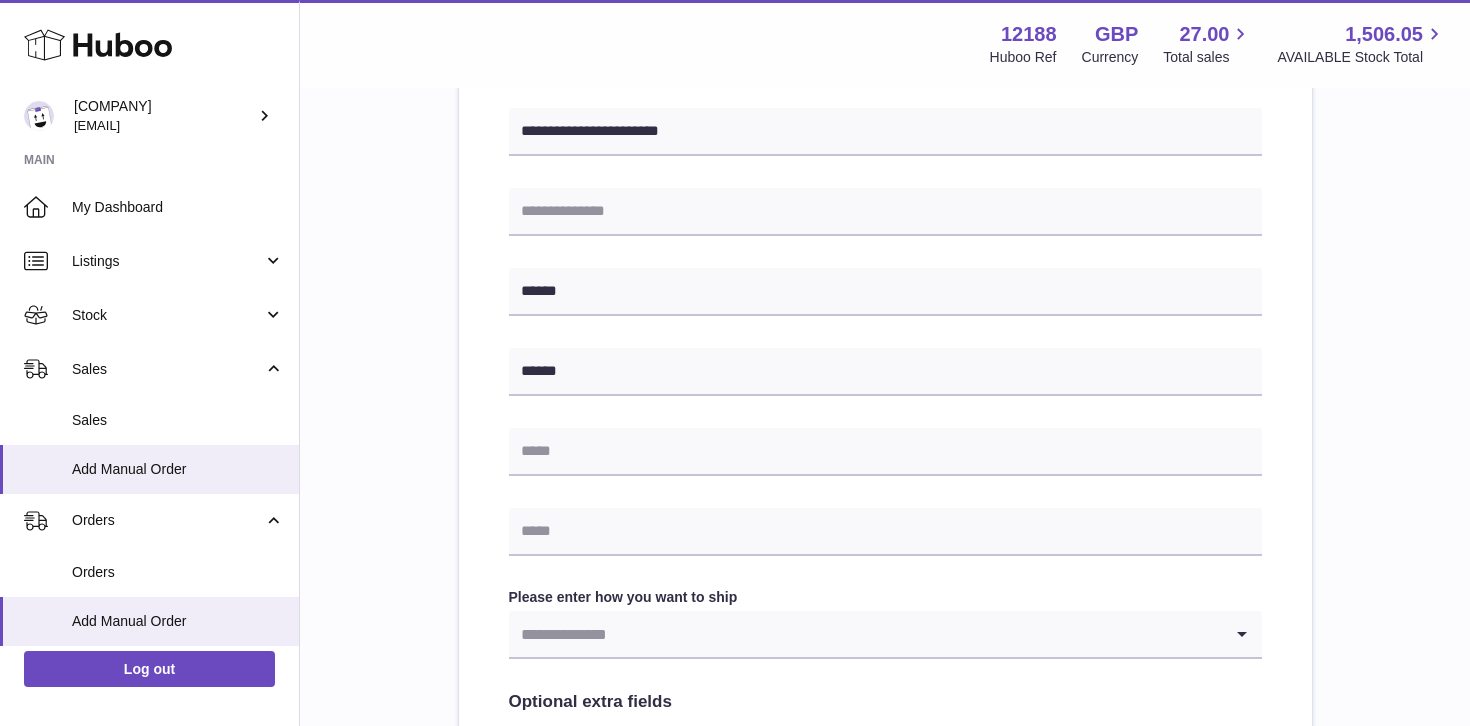 type on "**********" 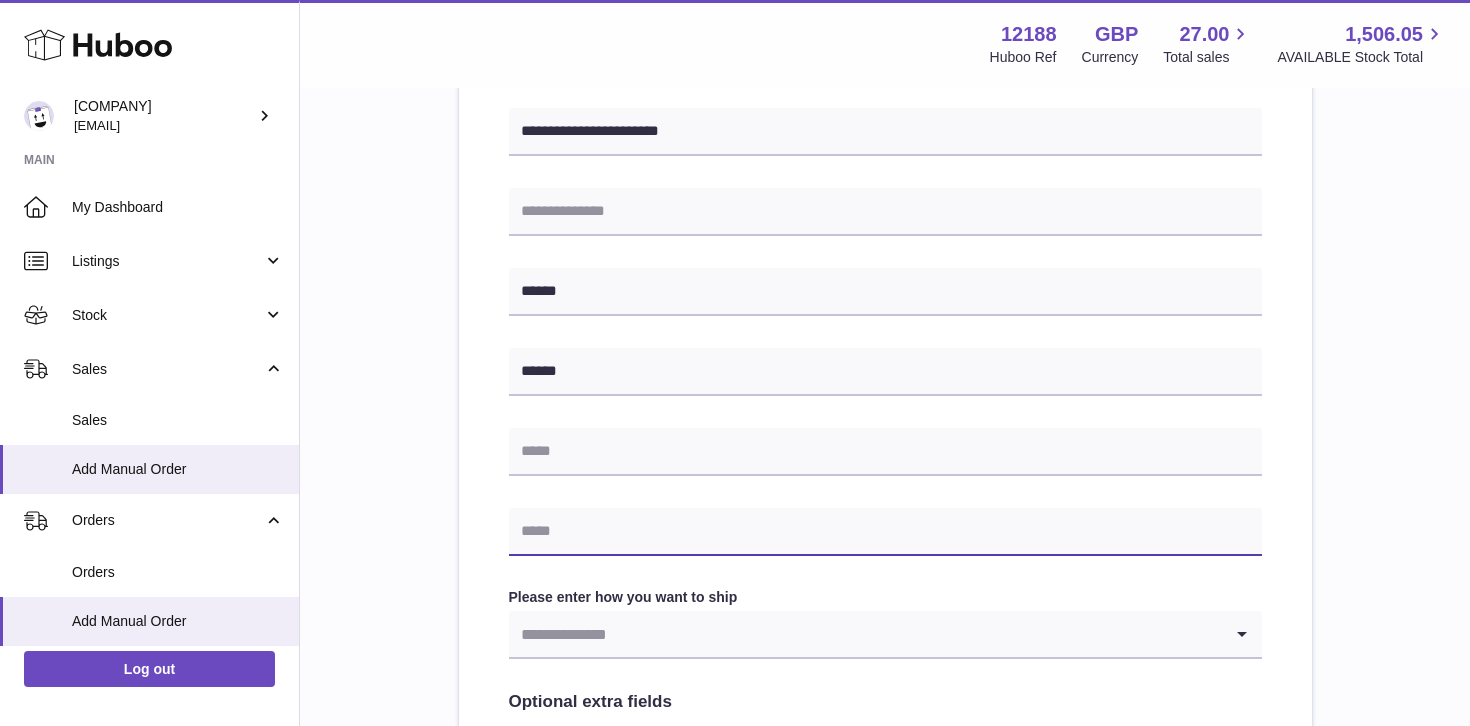 click at bounding box center (885, 532) 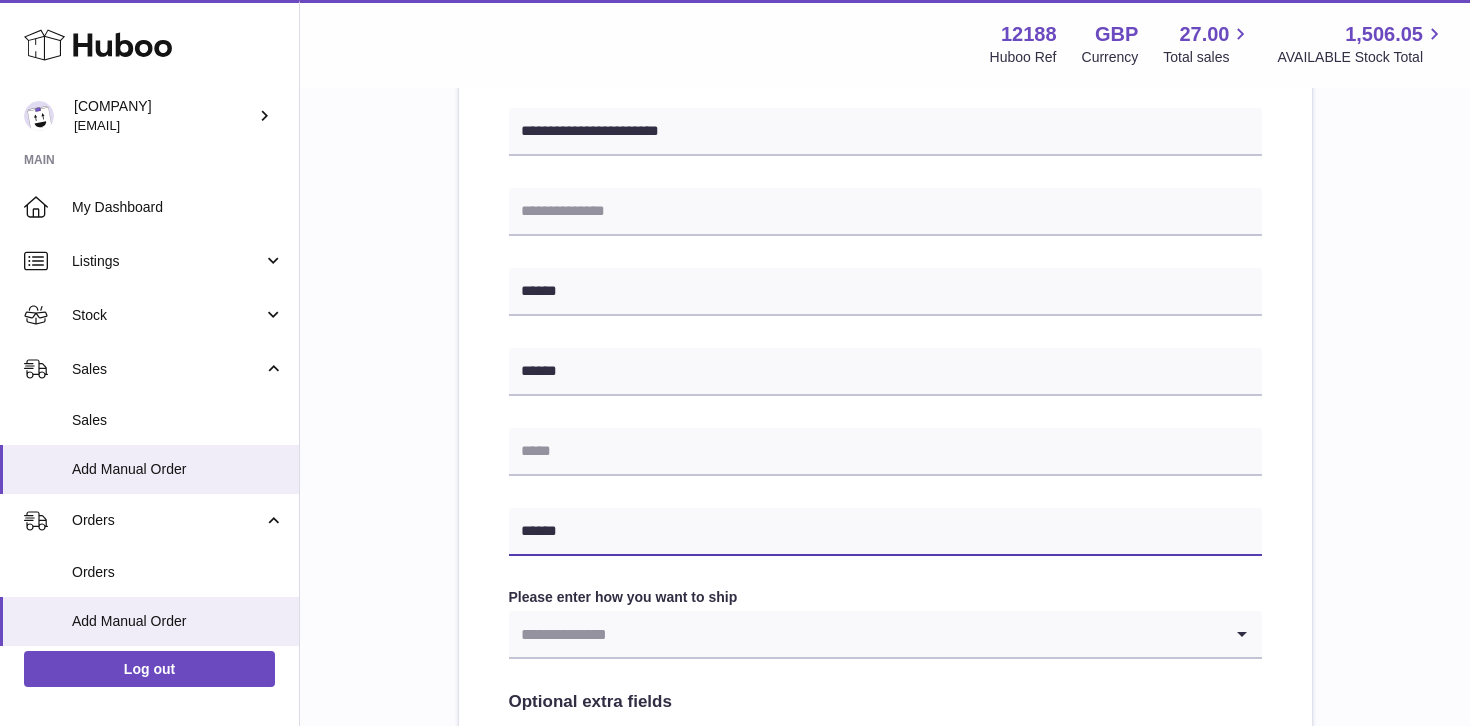 type on "**********" 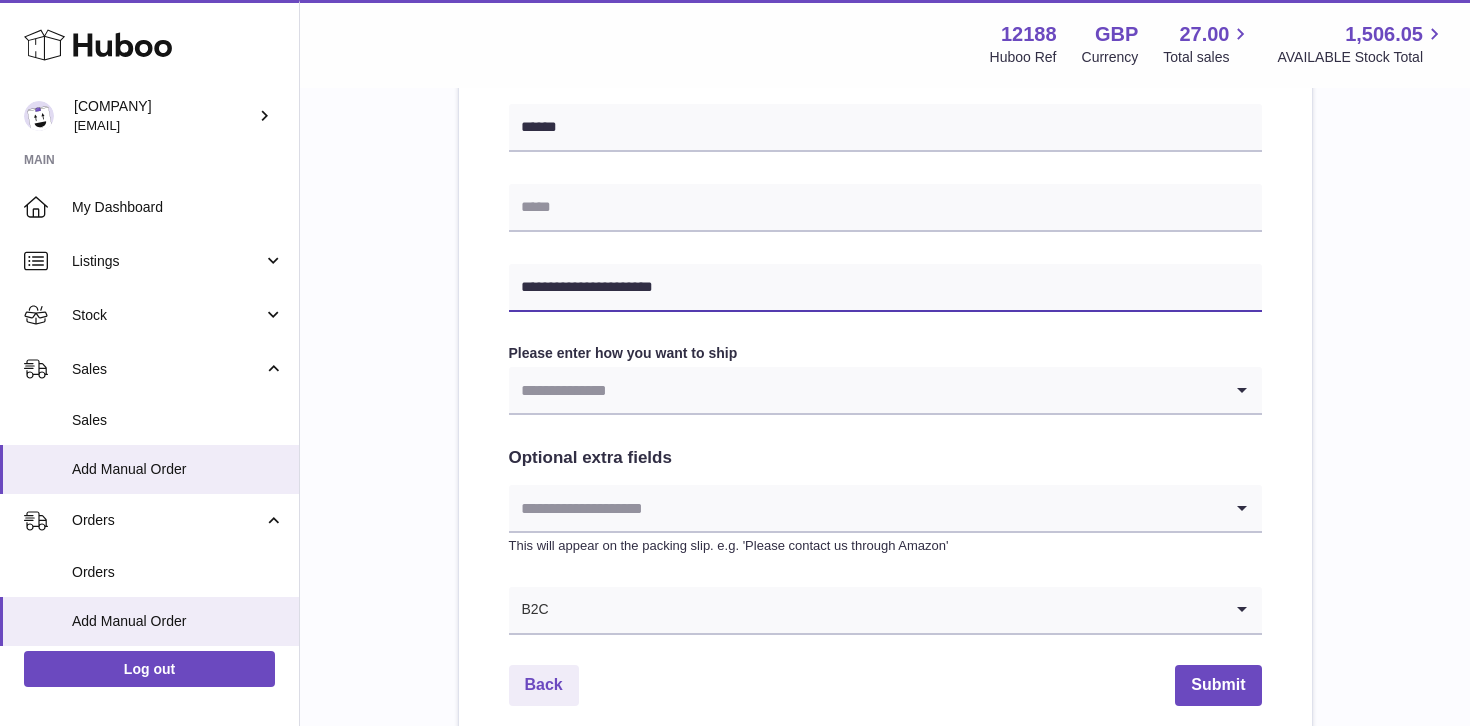 scroll, scrollTop: 899, scrollLeft: 0, axis: vertical 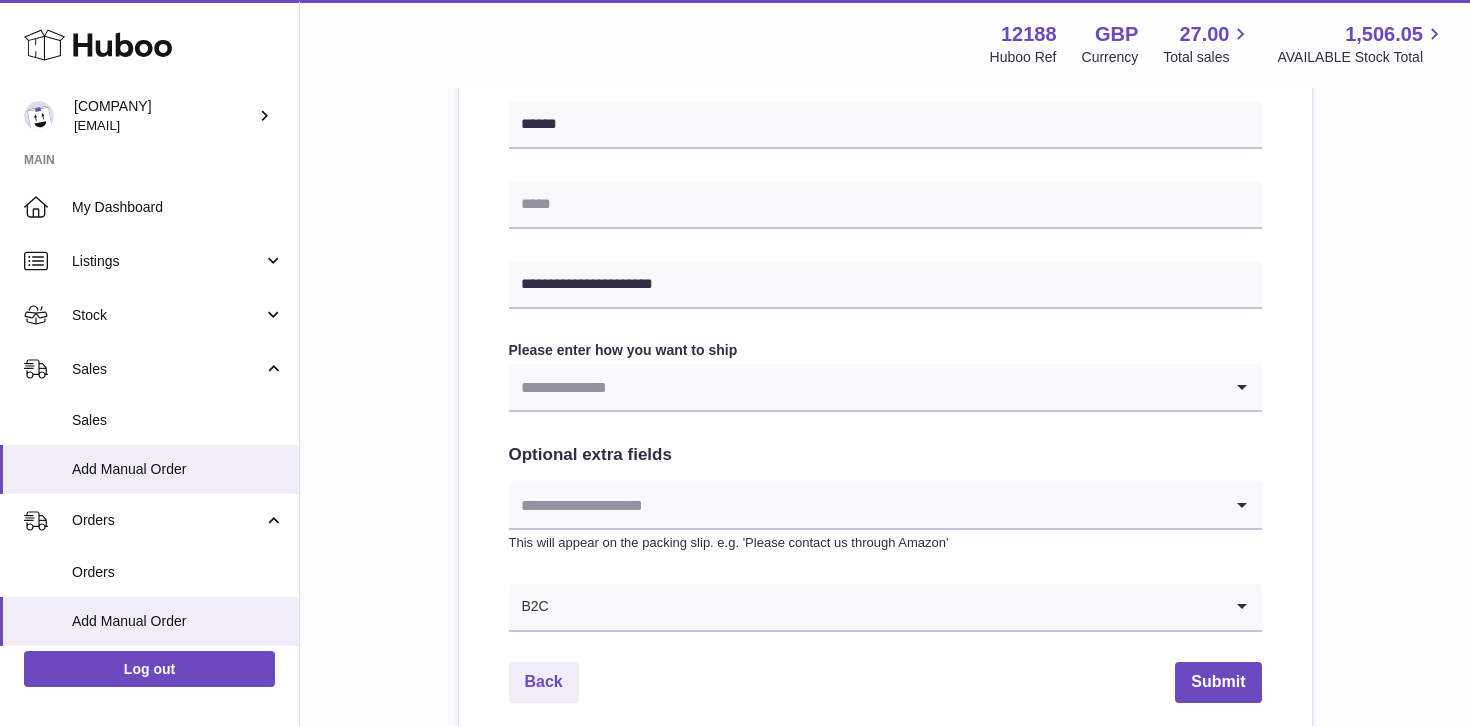 click at bounding box center [865, 387] 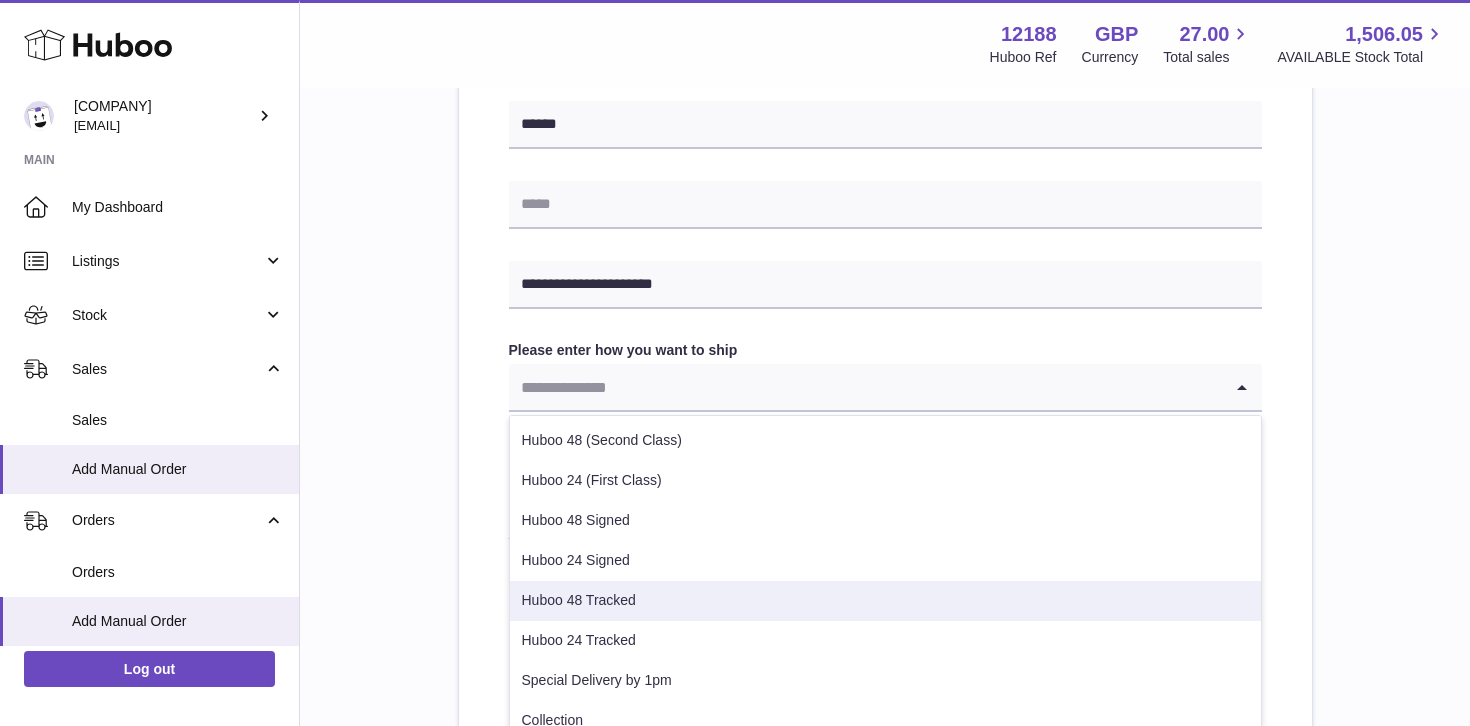 click on "Huboo 48 Tracked" at bounding box center [885, 601] 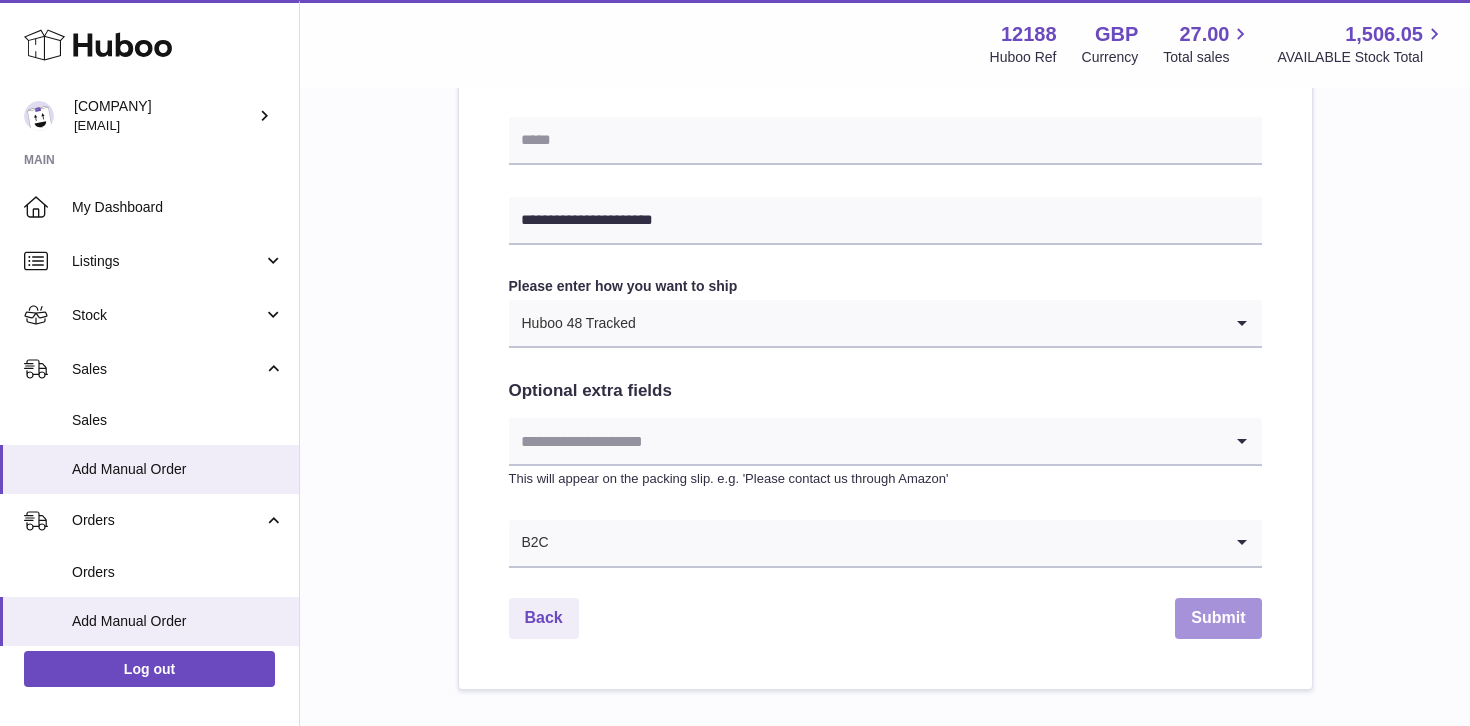 scroll, scrollTop: 1084, scrollLeft: 0, axis: vertical 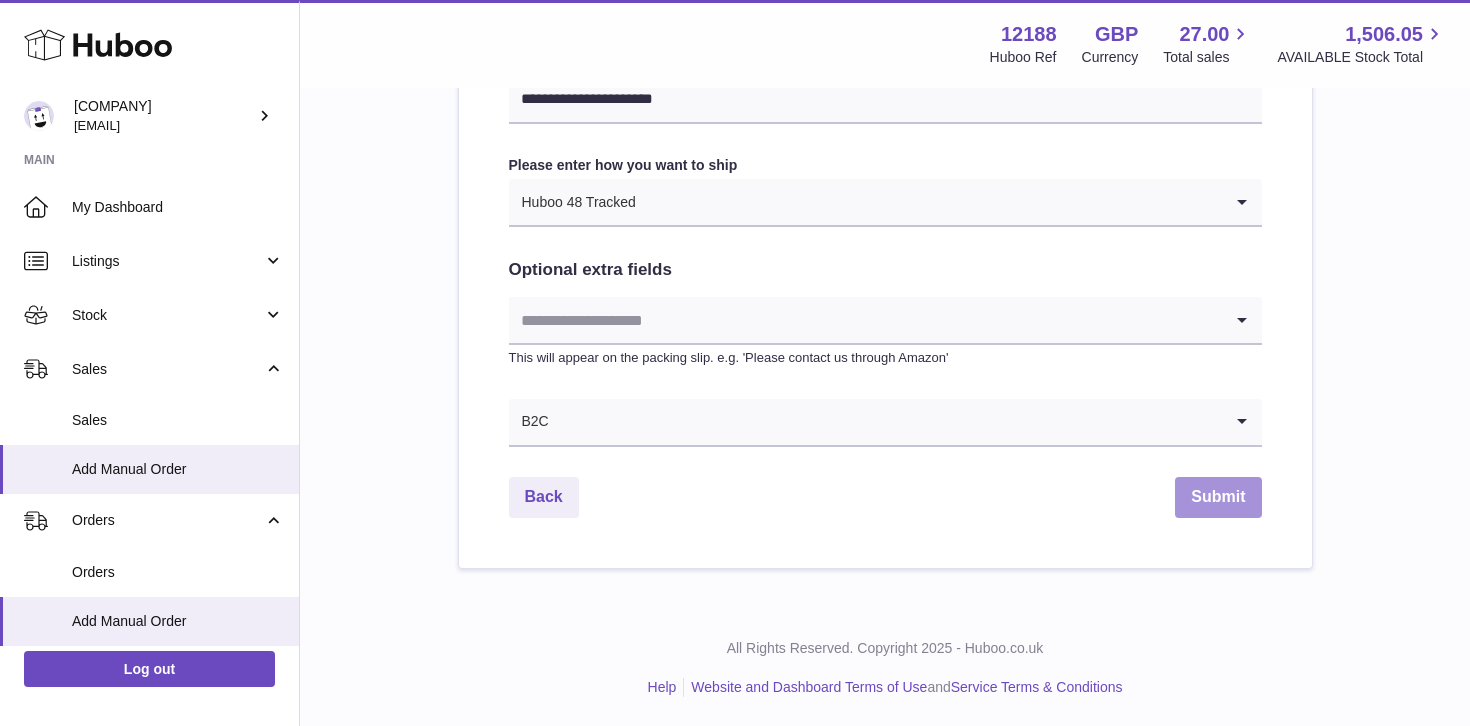 click on "Submit" at bounding box center [1218, 497] 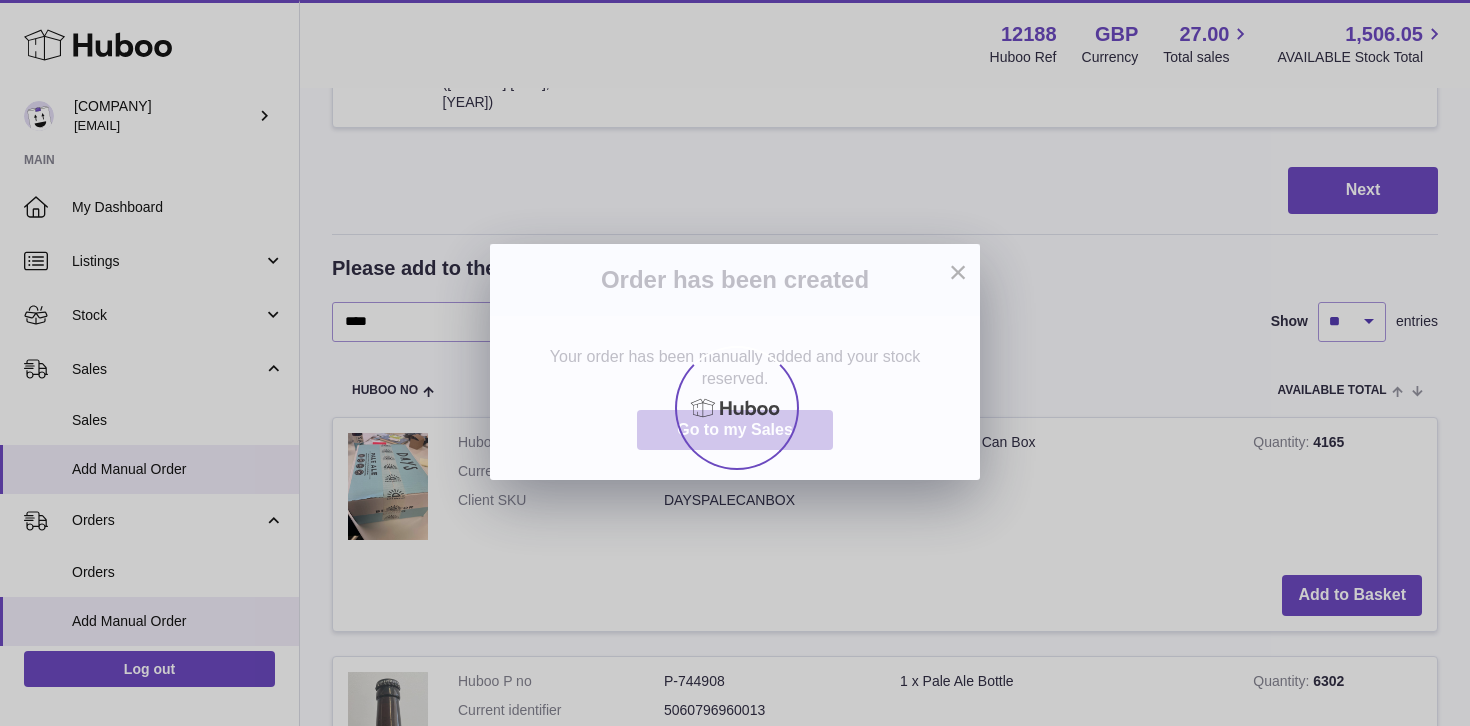 scroll, scrollTop: 0, scrollLeft: 0, axis: both 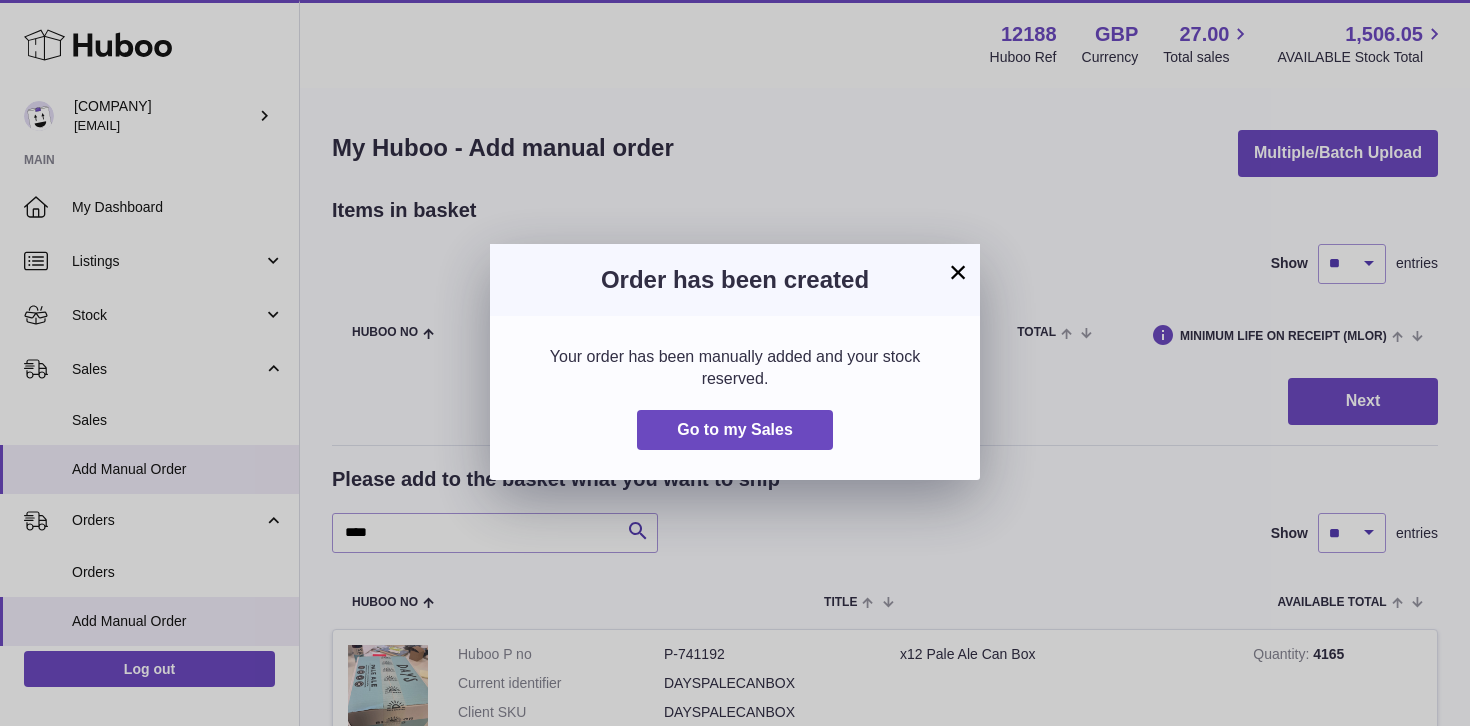 click on "×" at bounding box center [958, 272] 